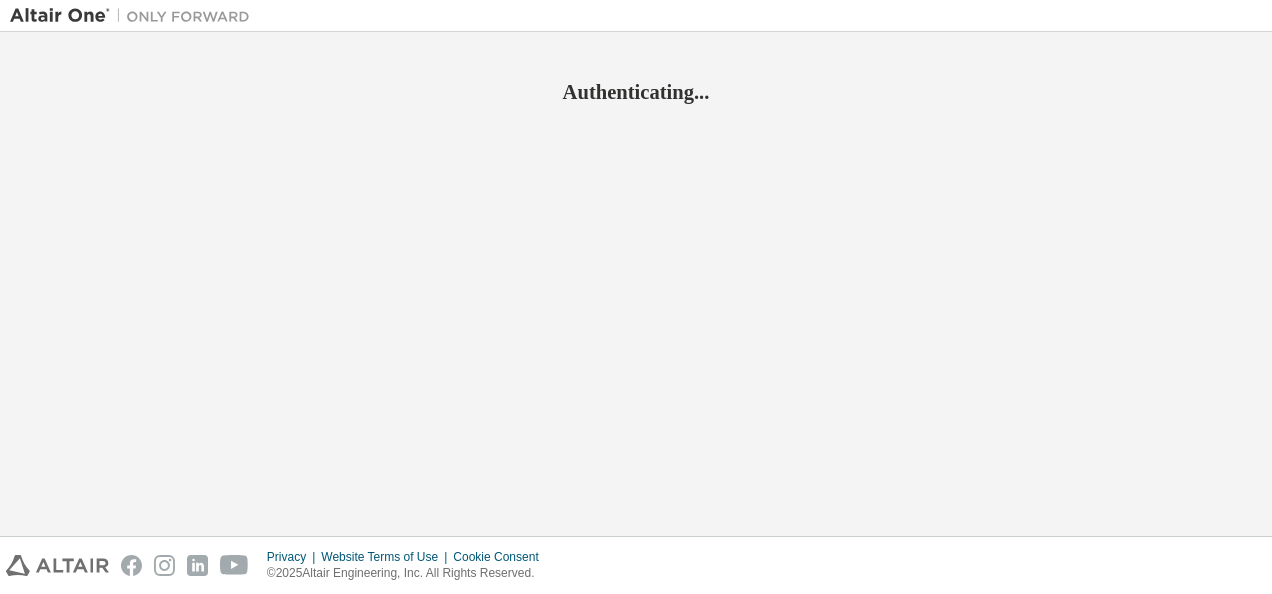 scroll, scrollTop: 0, scrollLeft: 0, axis: both 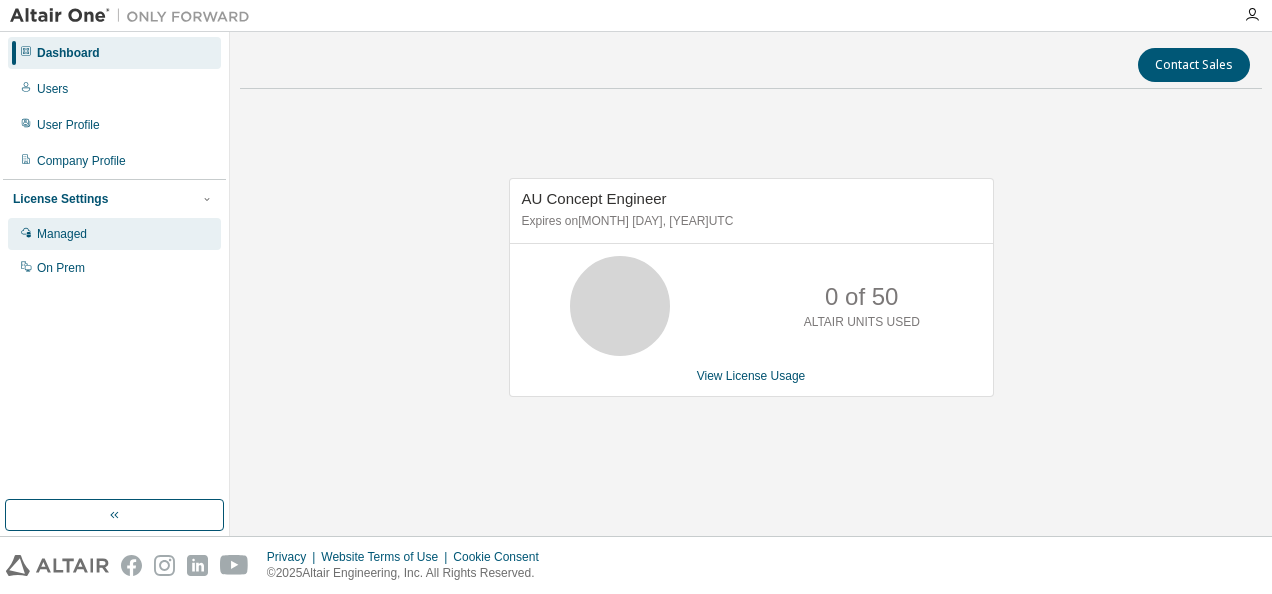 click on "Managed" at bounding box center (62, 234) 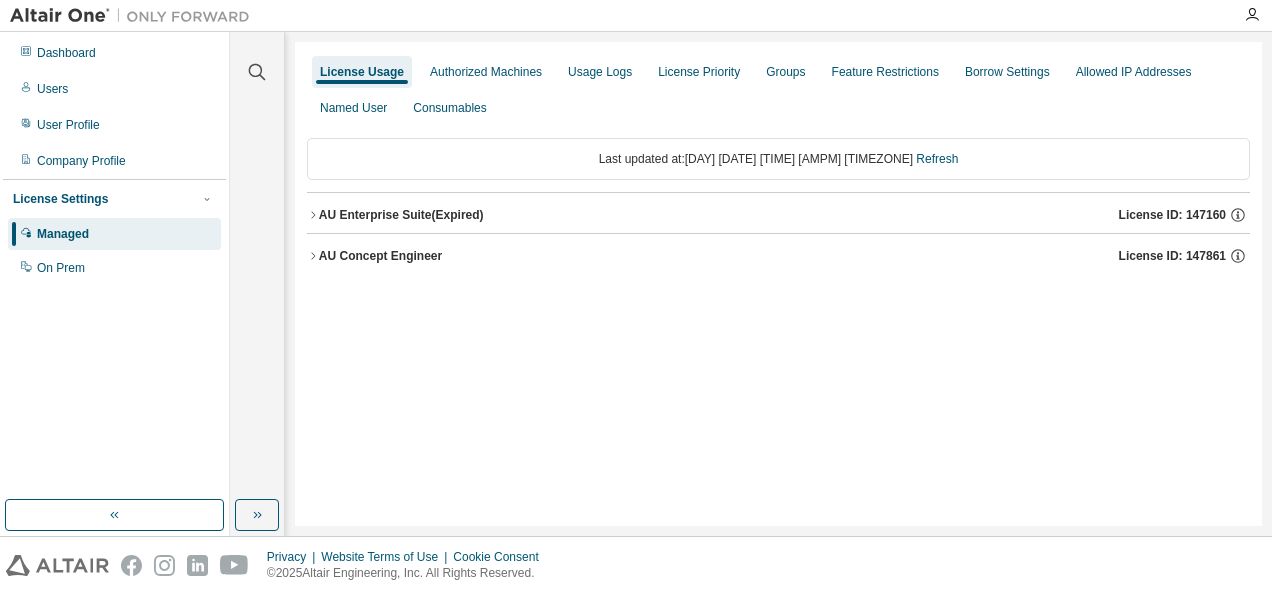 click on "AU Concept Engineer" at bounding box center [380, 256] 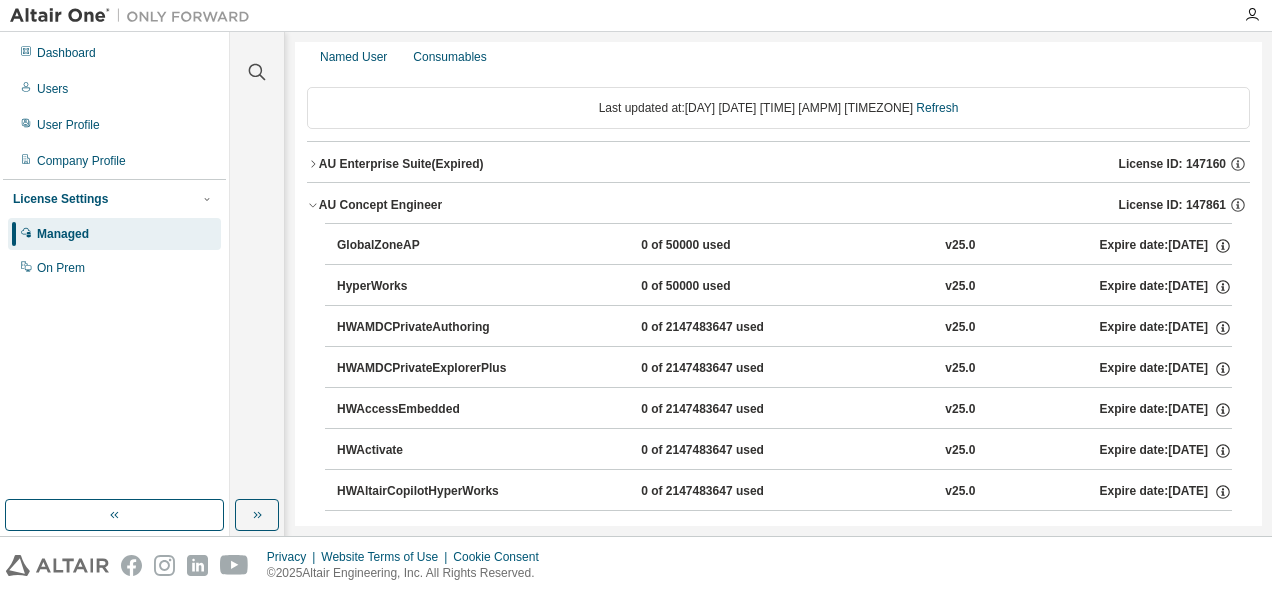 scroll, scrollTop: 0, scrollLeft: 0, axis: both 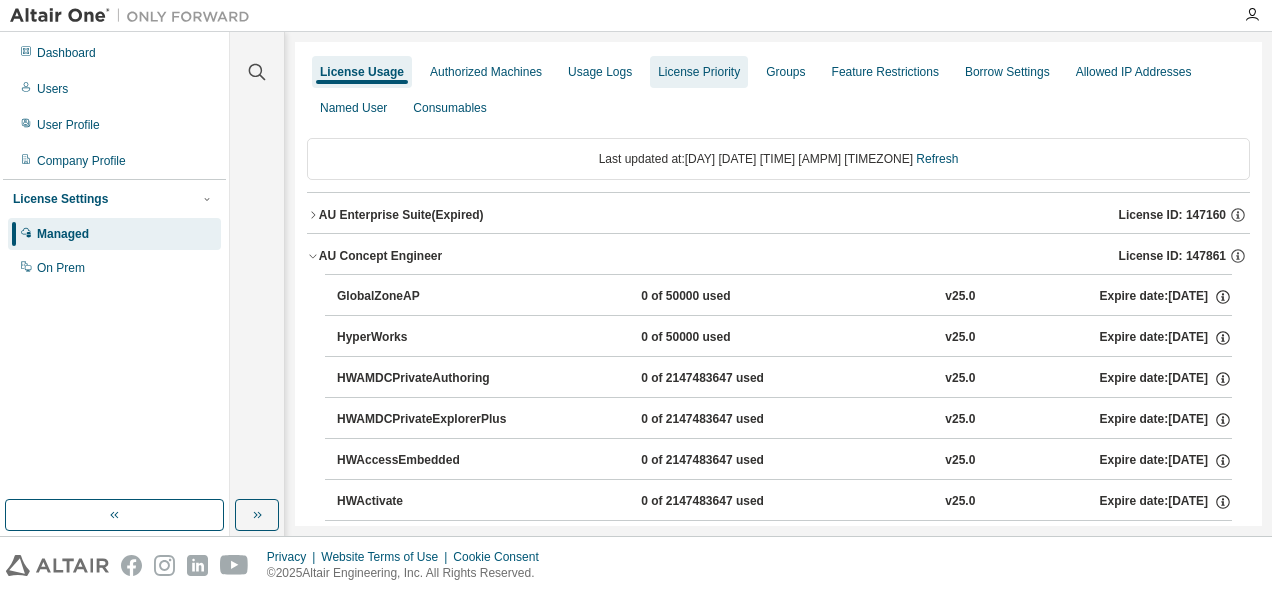 click on "License Priority" at bounding box center (699, 72) 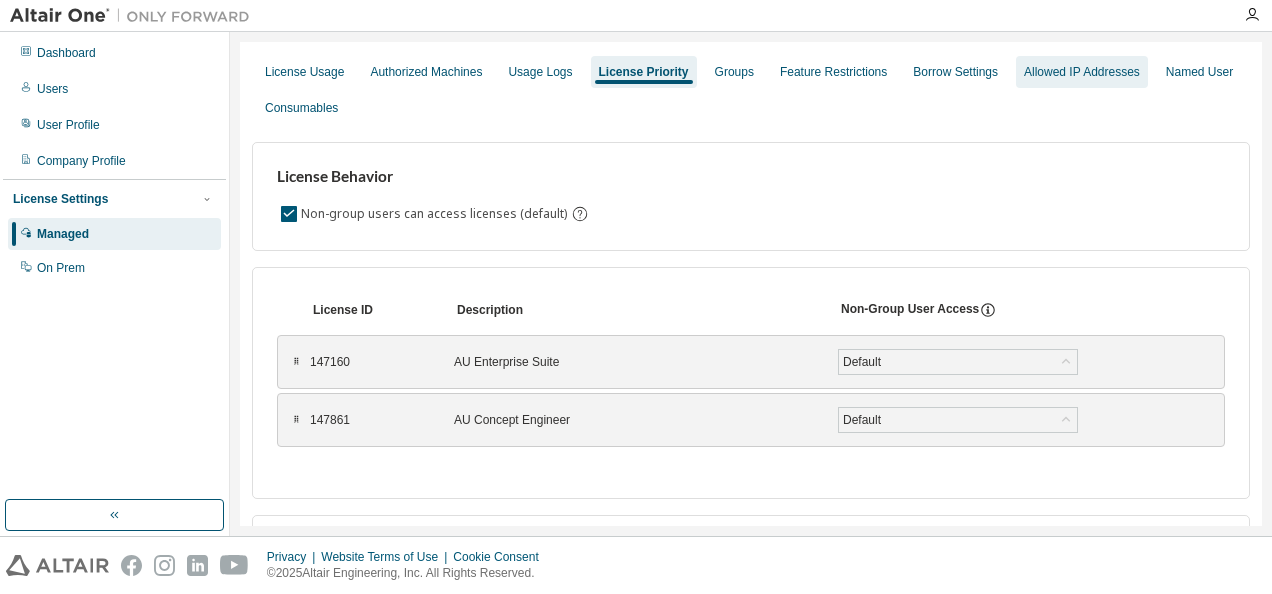 click on "Allowed IP Addresses" at bounding box center [1082, 72] 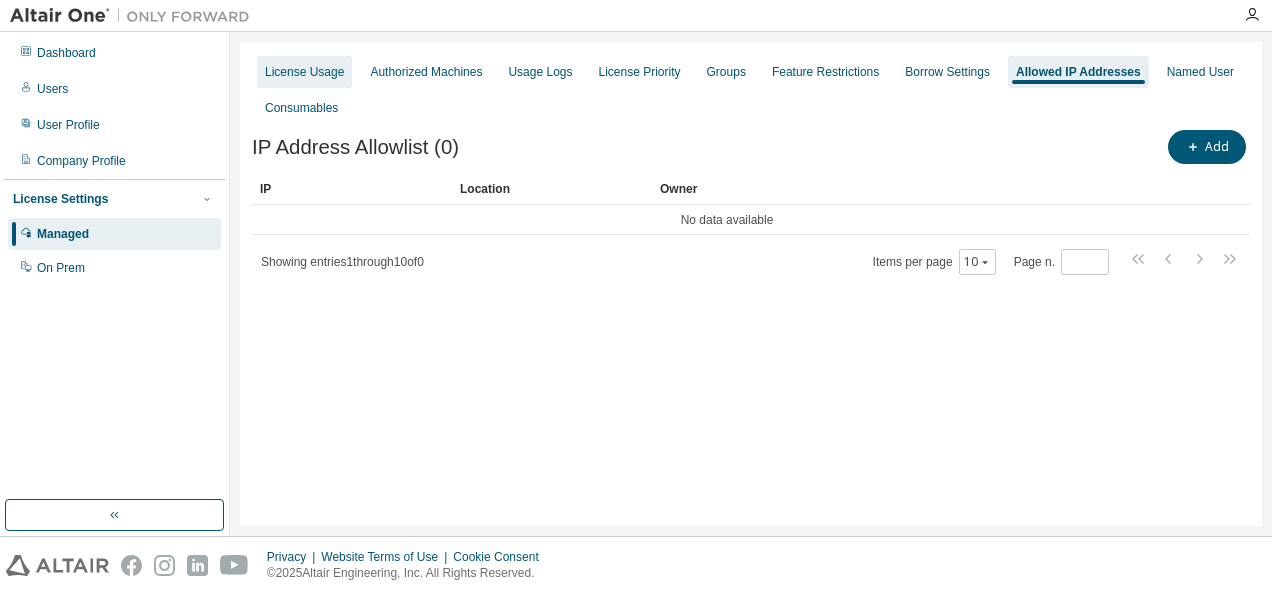 click on "License Usage" at bounding box center (304, 72) 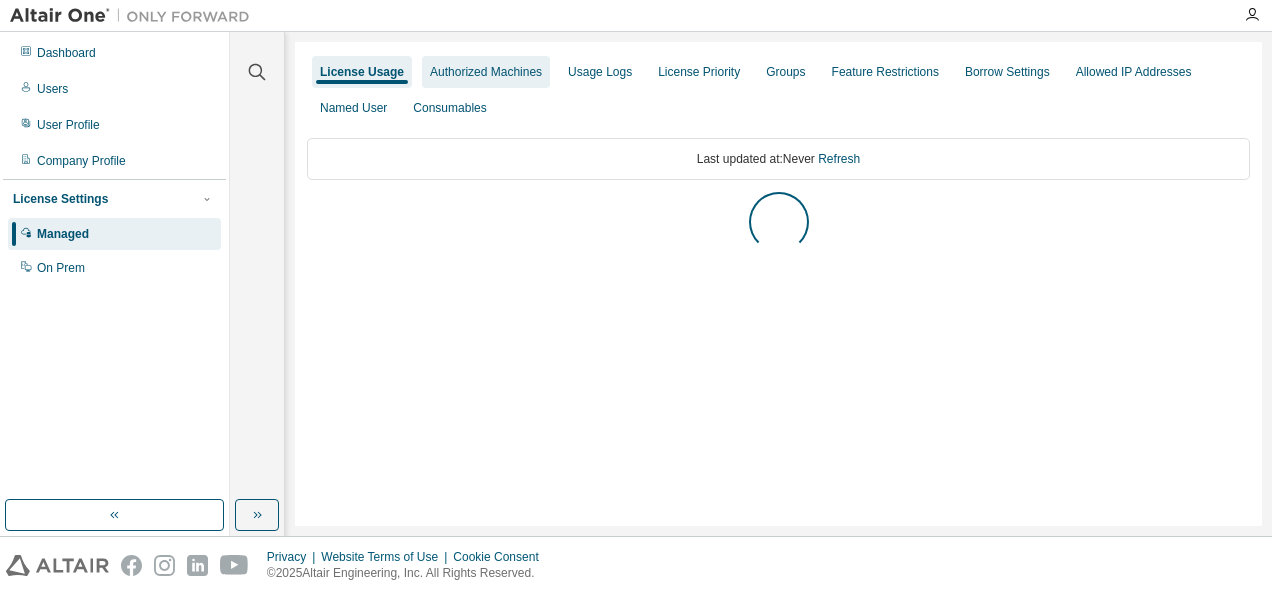 click on "Authorized Machines" at bounding box center (486, 72) 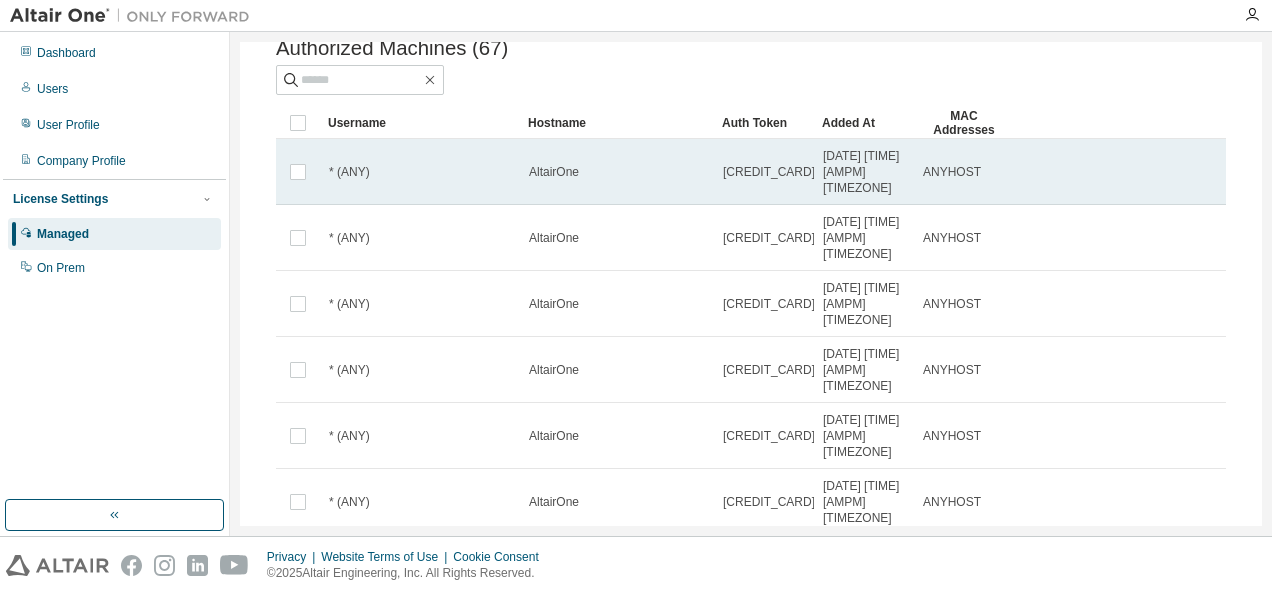 scroll, scrollTop: 0, scrollLeft: 0, axis: both 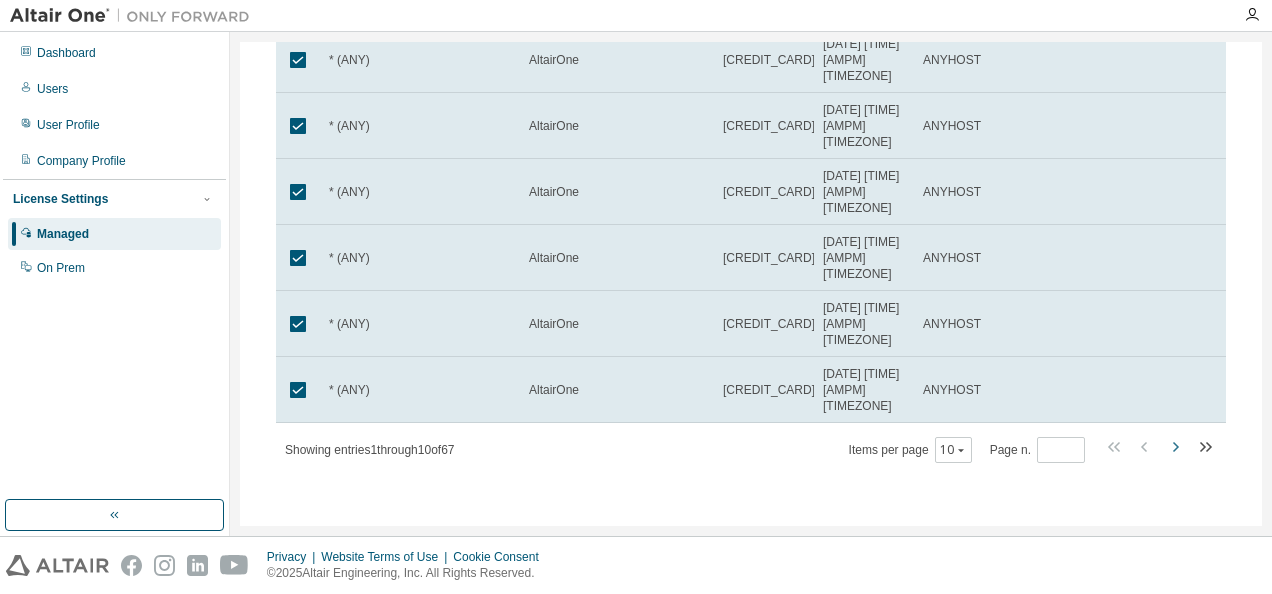 click 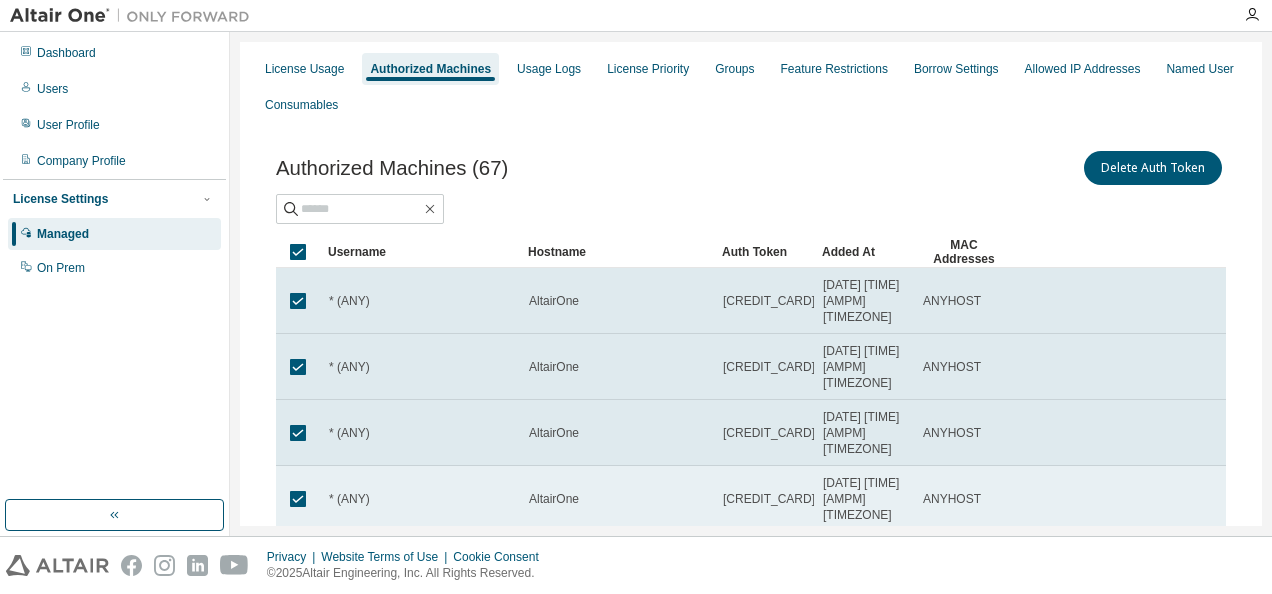 scroll, scrollTop: 0, scrollLeft: 0, axis: both 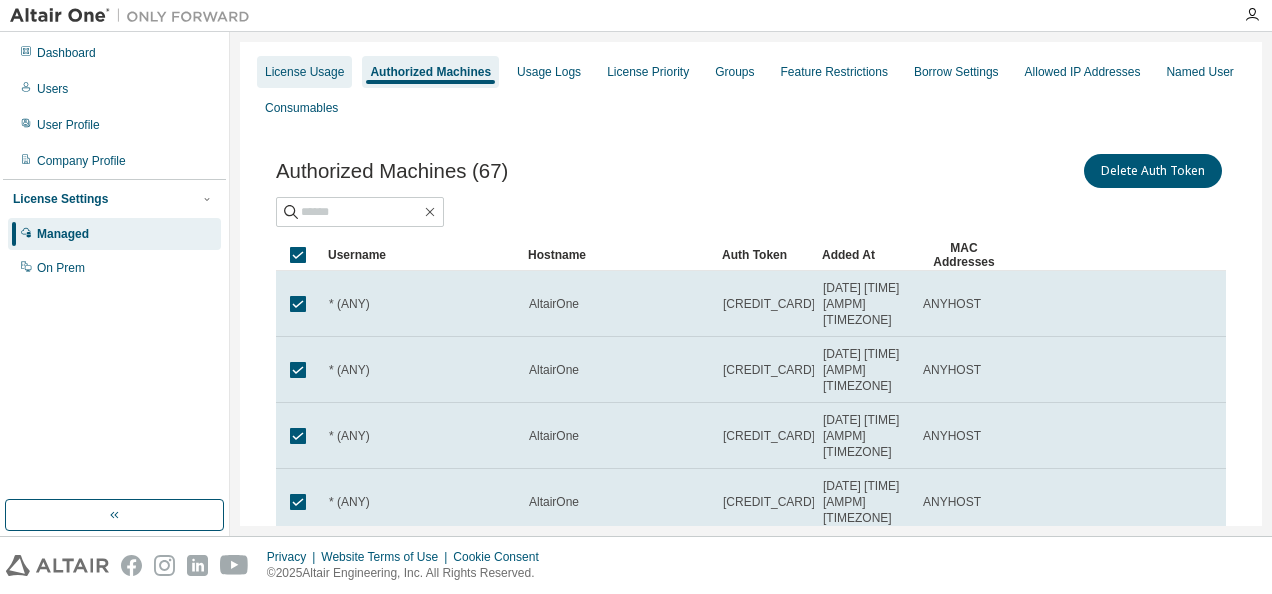 click on "License Usage" at bounding box center (304, 72) 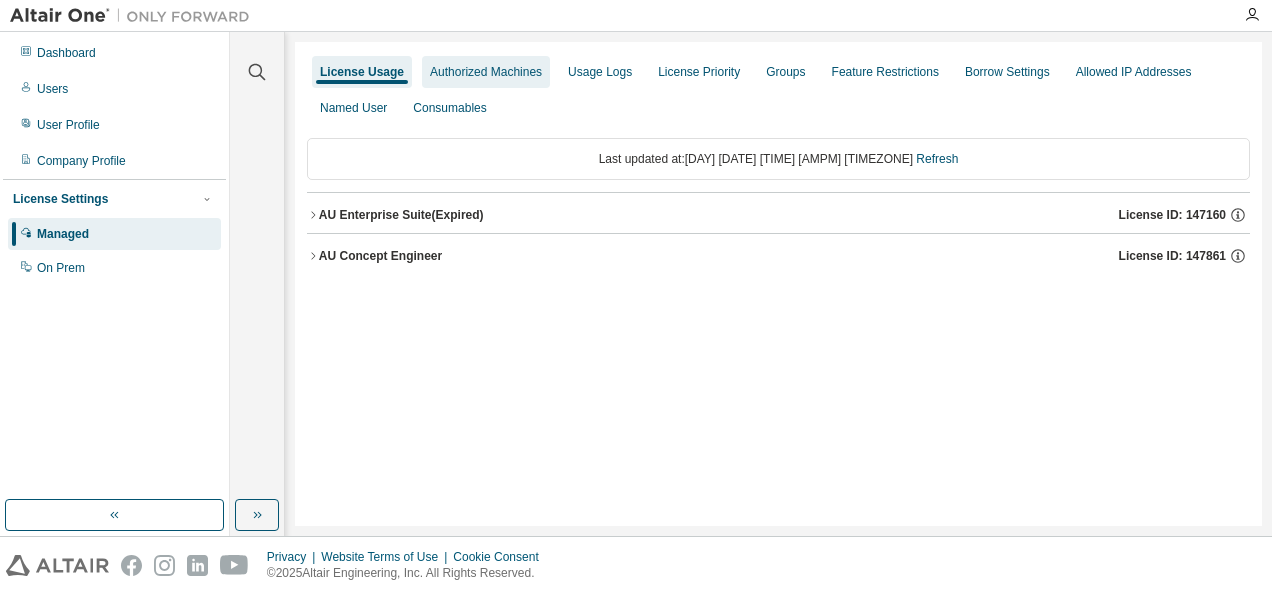 click on "Authorized Machines" at bounding box center [486, 72] 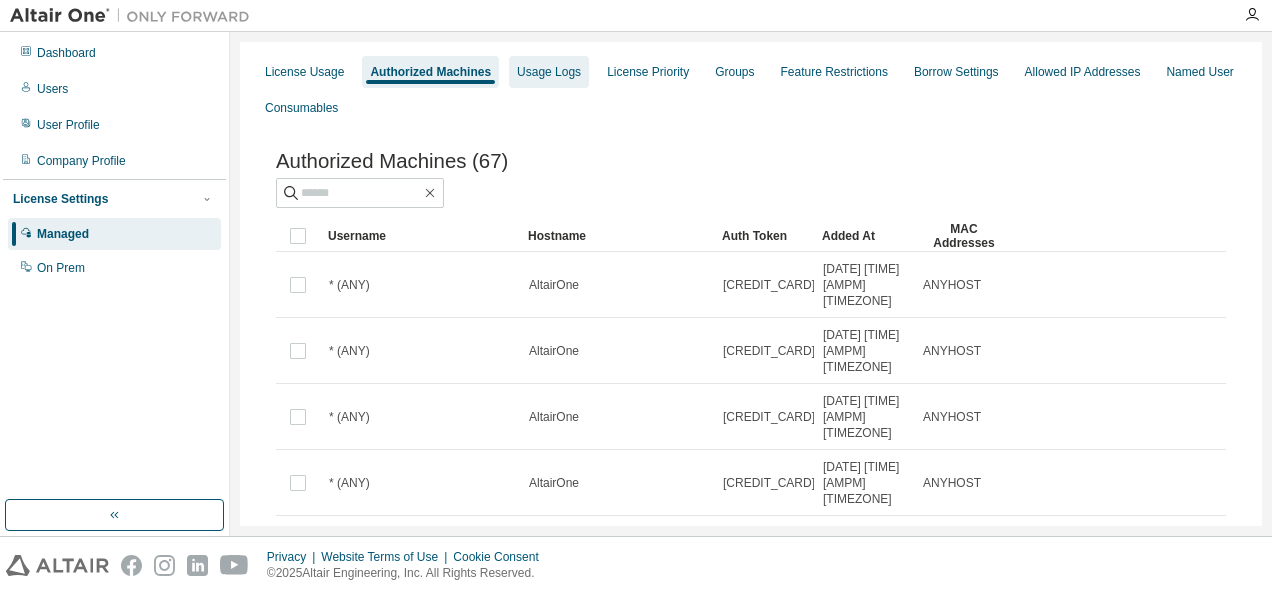 click on "Usage Logs" at bounding box center (549, 72) 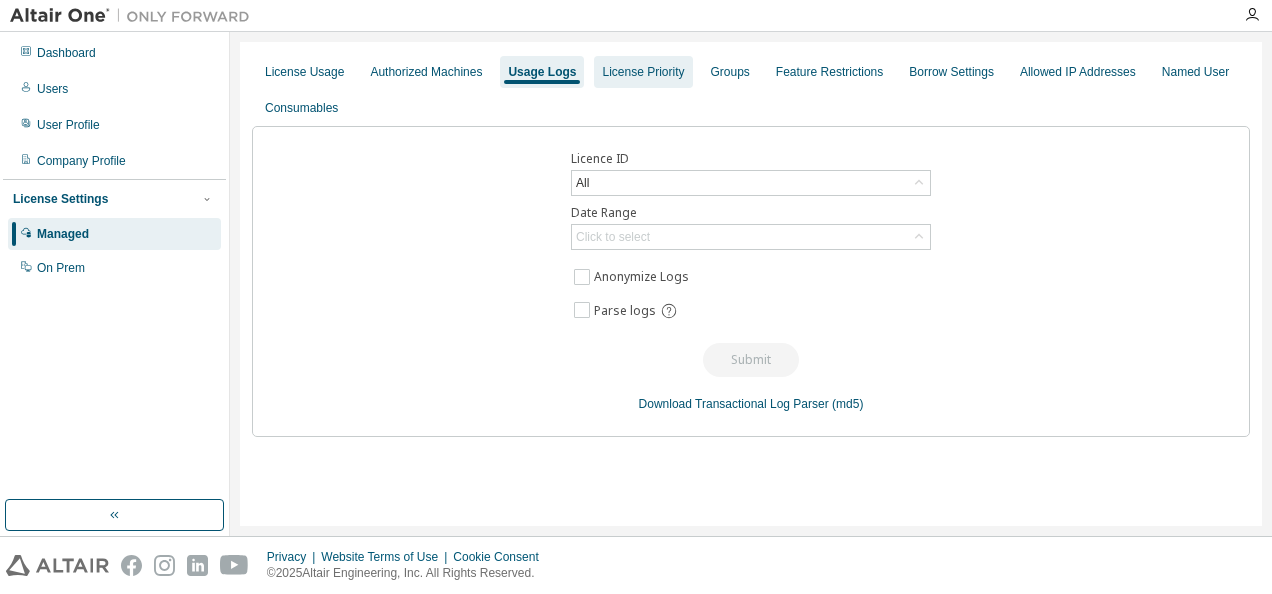 click on "License Priority" at bounding box center (643, 72) 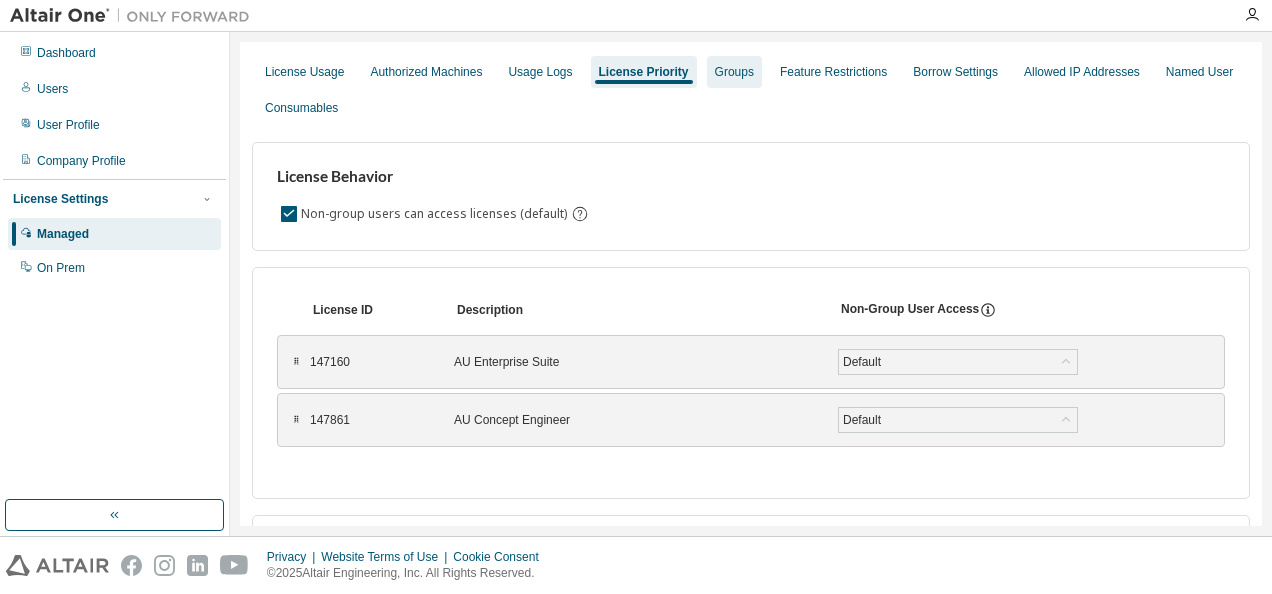 click on "Groups" at bounding box center (734, 72) 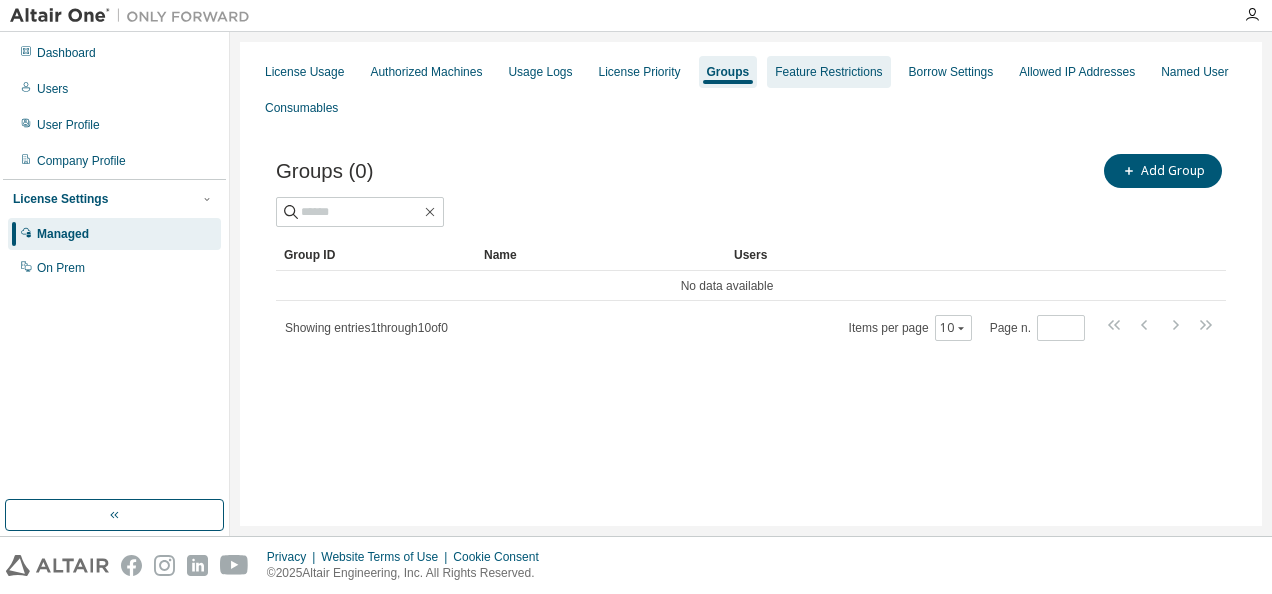 click on "Feature Restrictions" at bounding box center (828, 72) 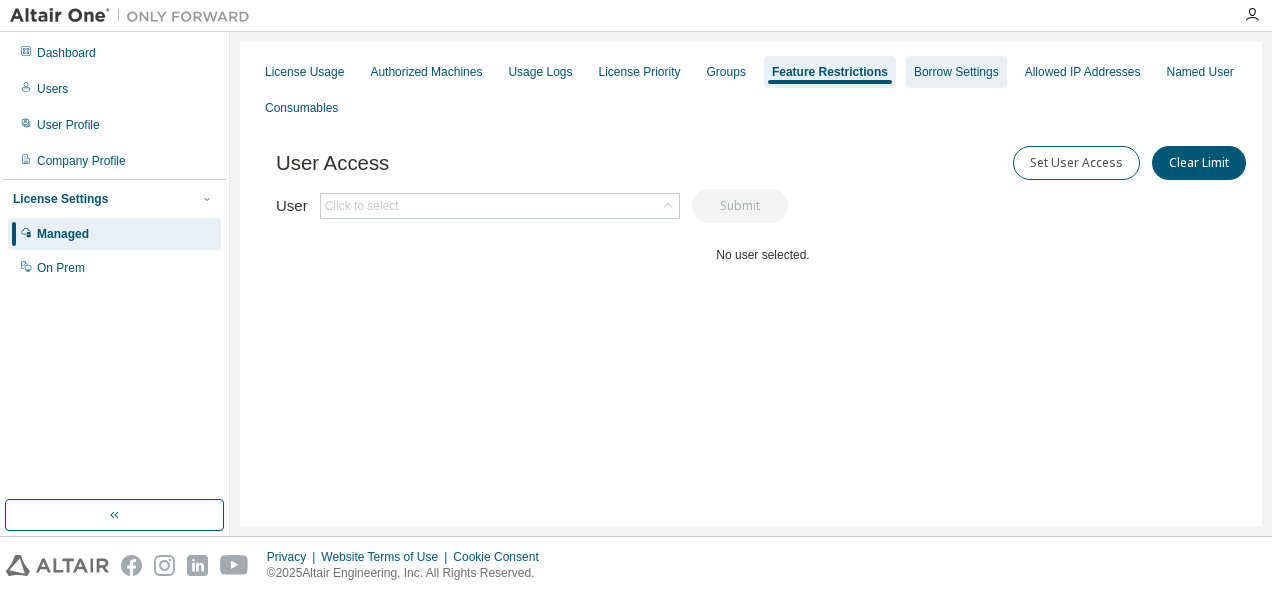 click on "Borrow Settings" at bounding box center [956, 72] 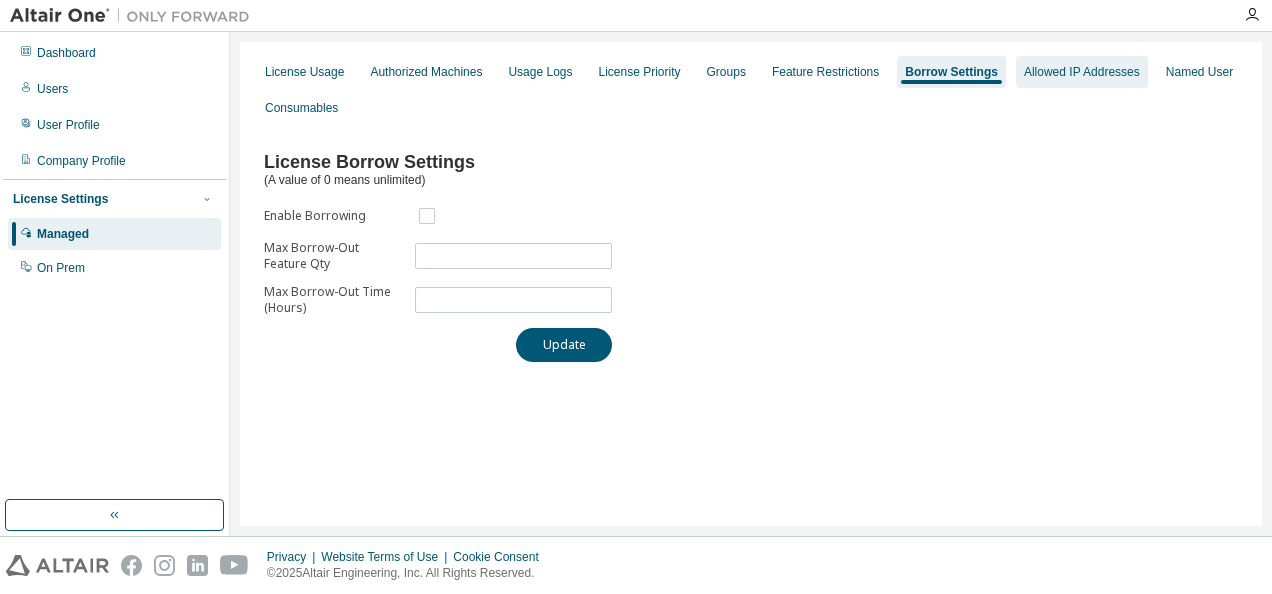 click on "Allowed IP Addresses" at bounding box center (1082, 72) 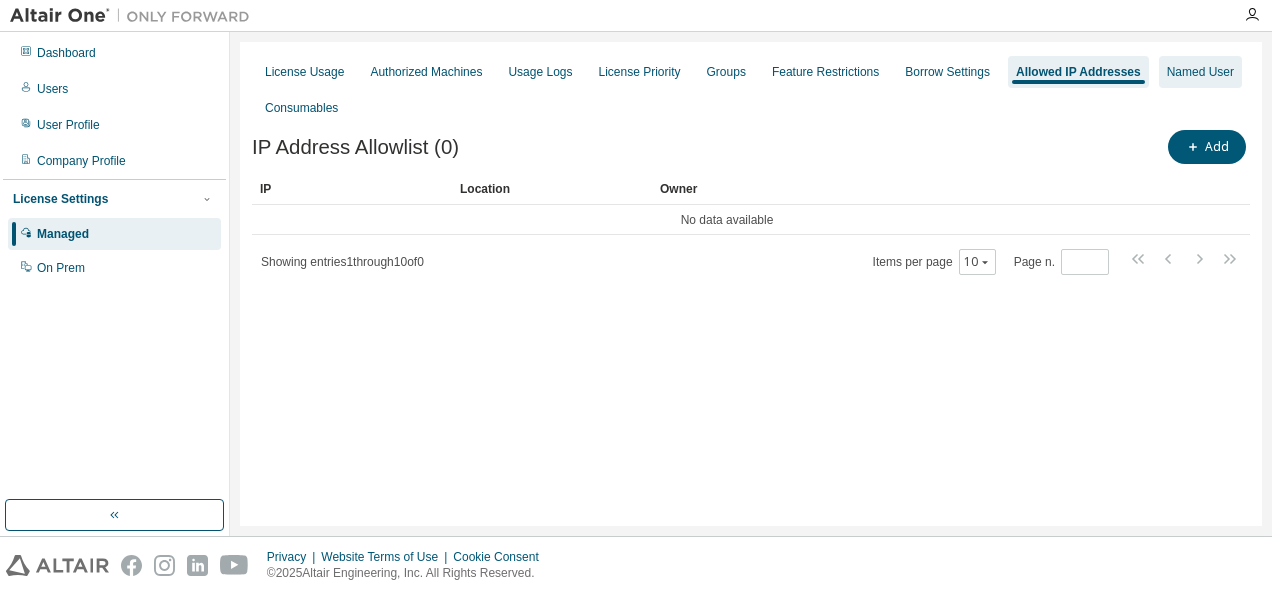 click on "Named User" at bounding box center (1200, 72) 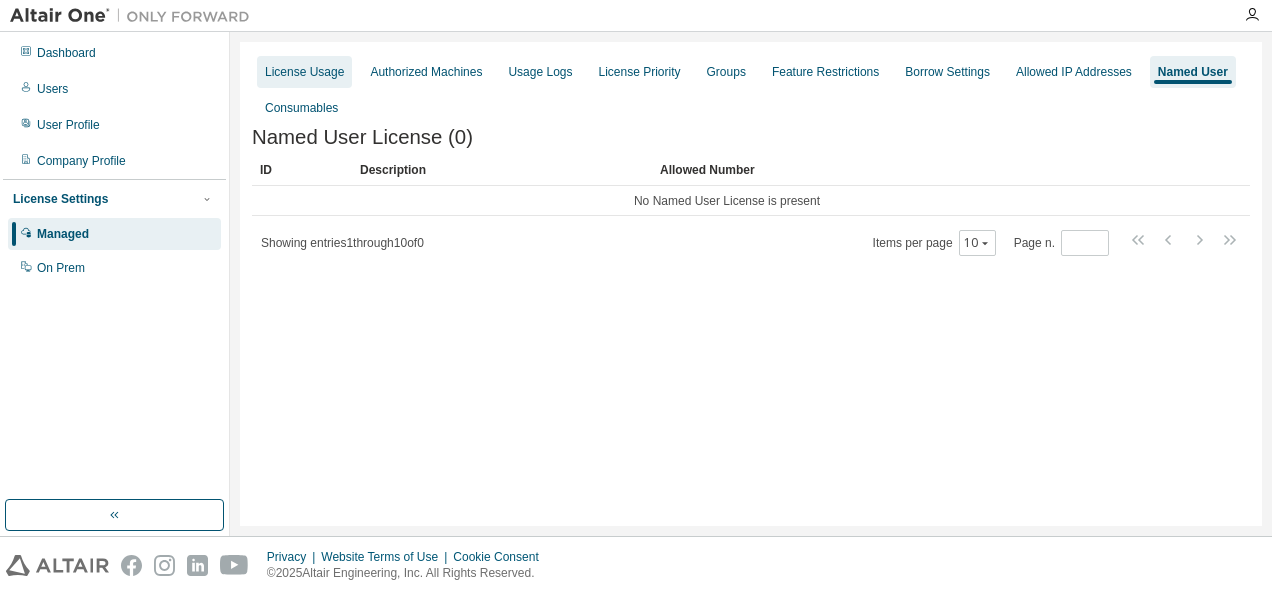 click on "License Usage" at bounding box center [304, 72] 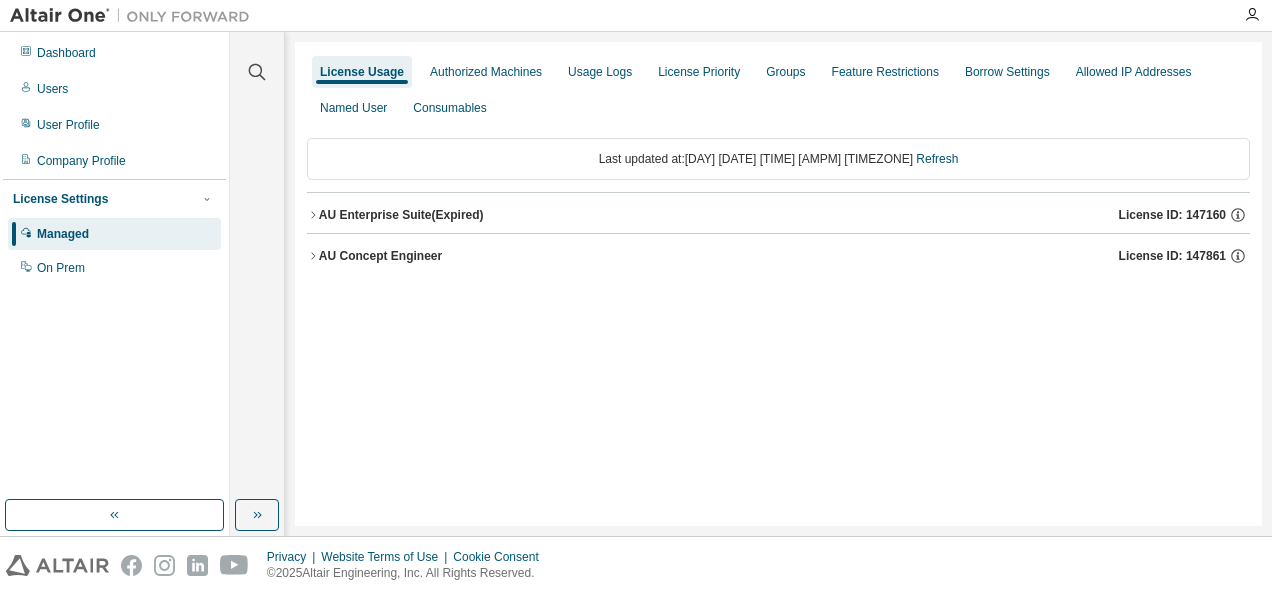 click on "AU Concept Engineer" at bounding box center [380, 256] 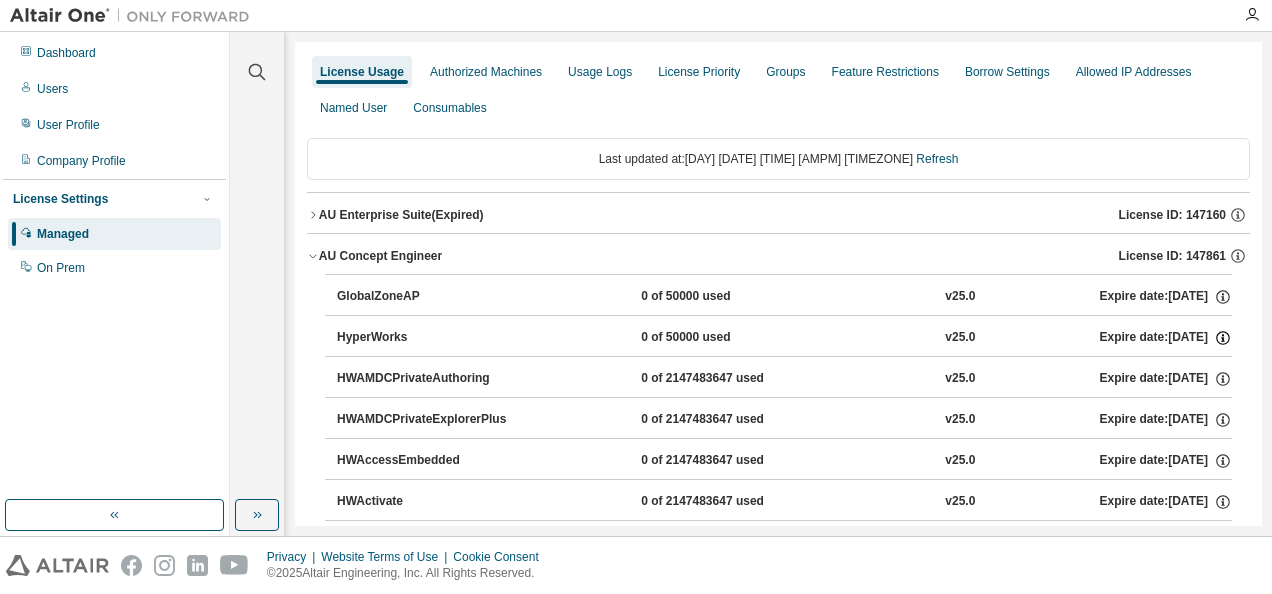 click 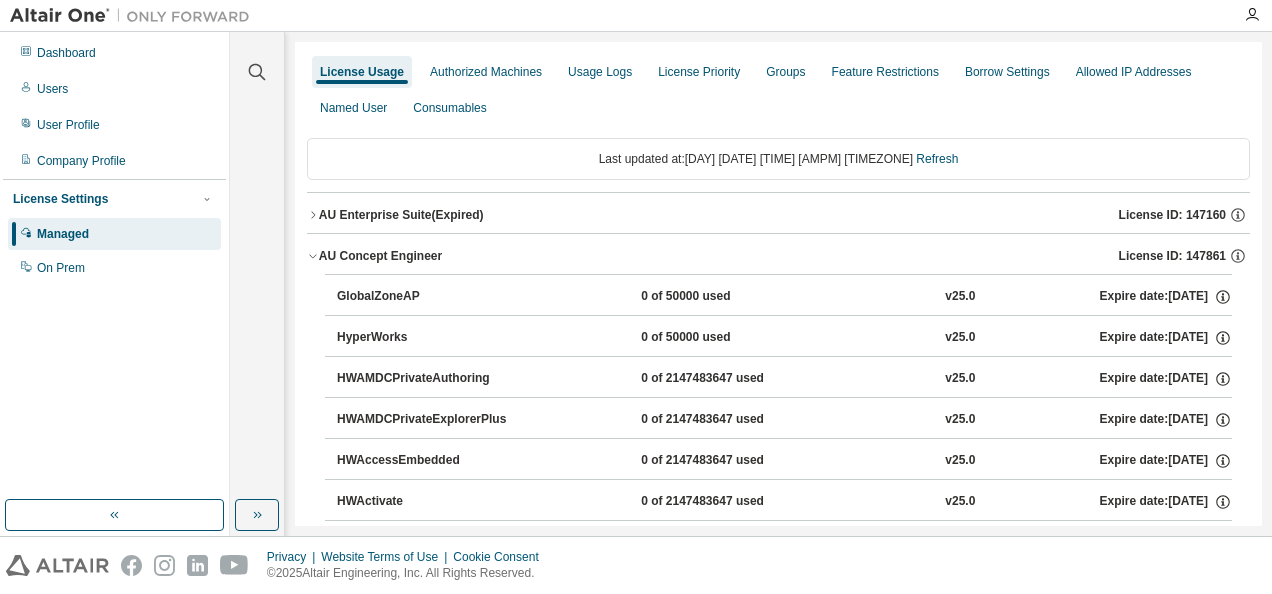 click on "AU Enterprise Suite  (Expired) License ID: 147160" at bounding box center (778, 215) 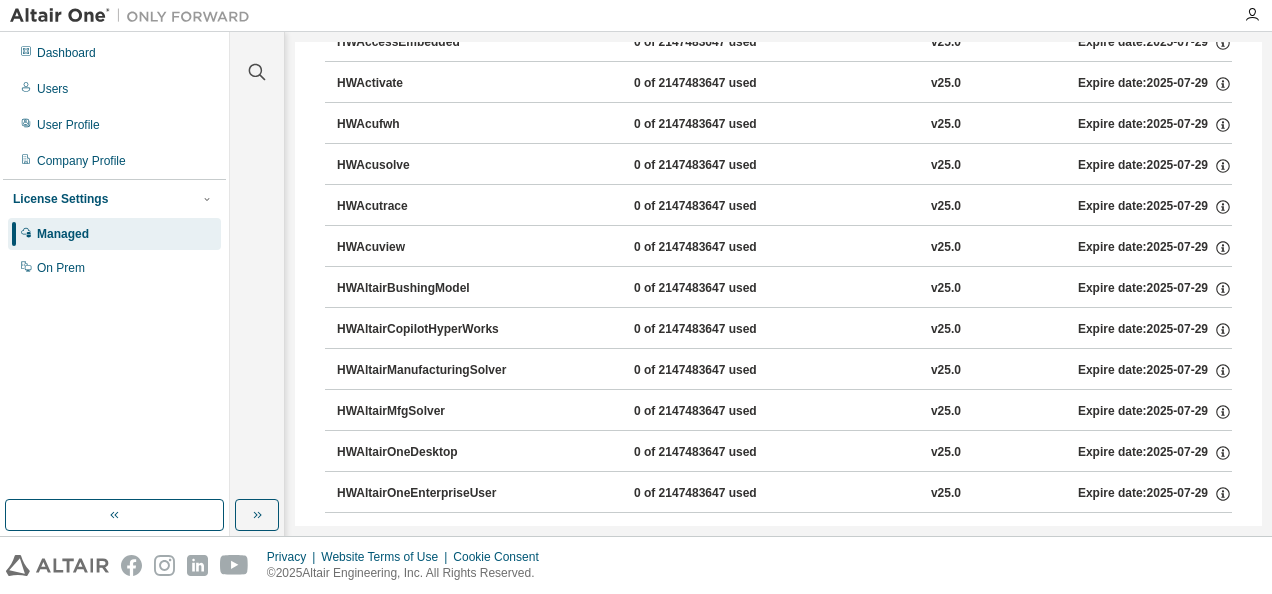 scroll, scrollTop: 0, scrollLeft: 0, axis: both 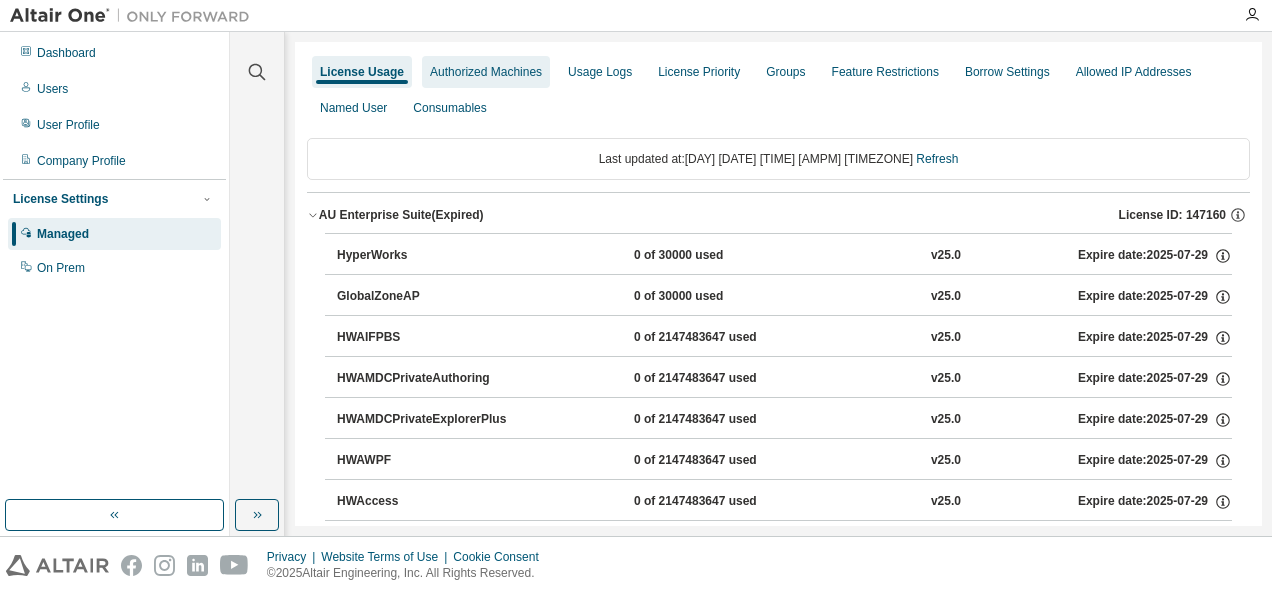 click on "Authorized Machines" at bounding box center [486, 72] 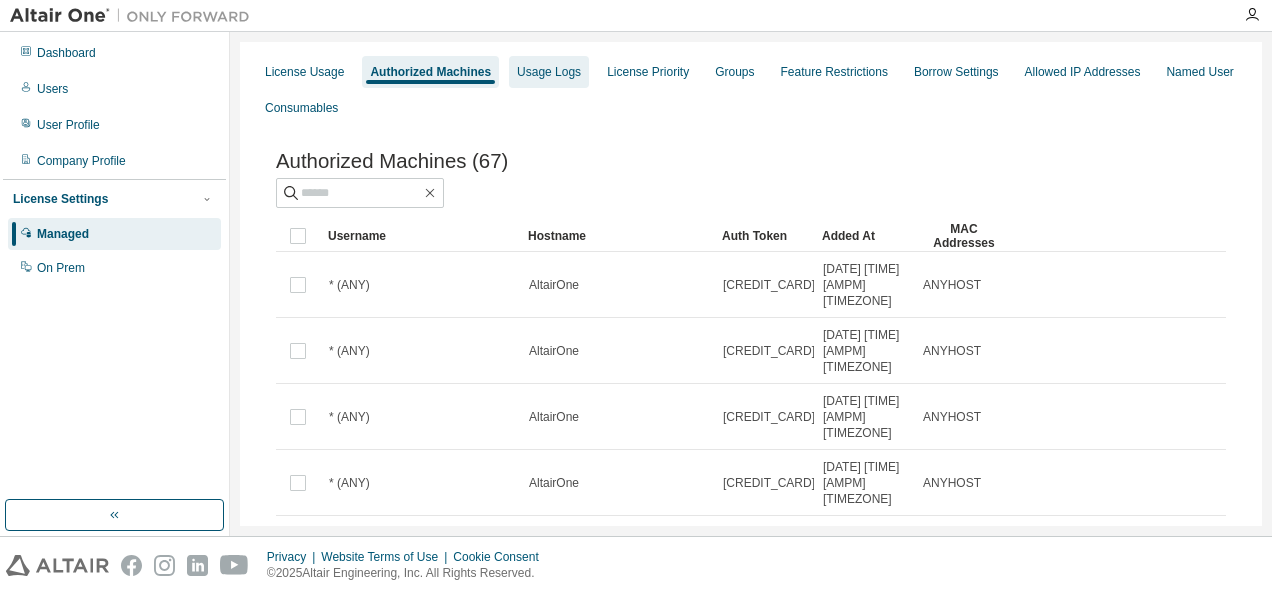 click on "Usage Logs" at bounding box center (549, 72) 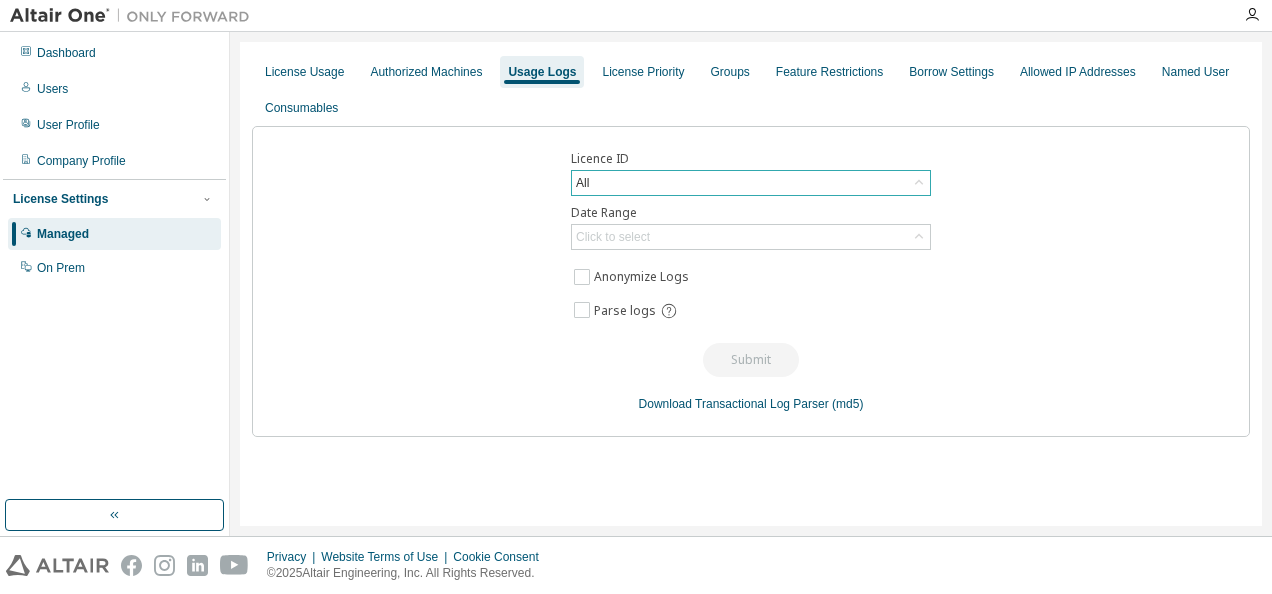 click on "All" at bounding box center (751, 183) 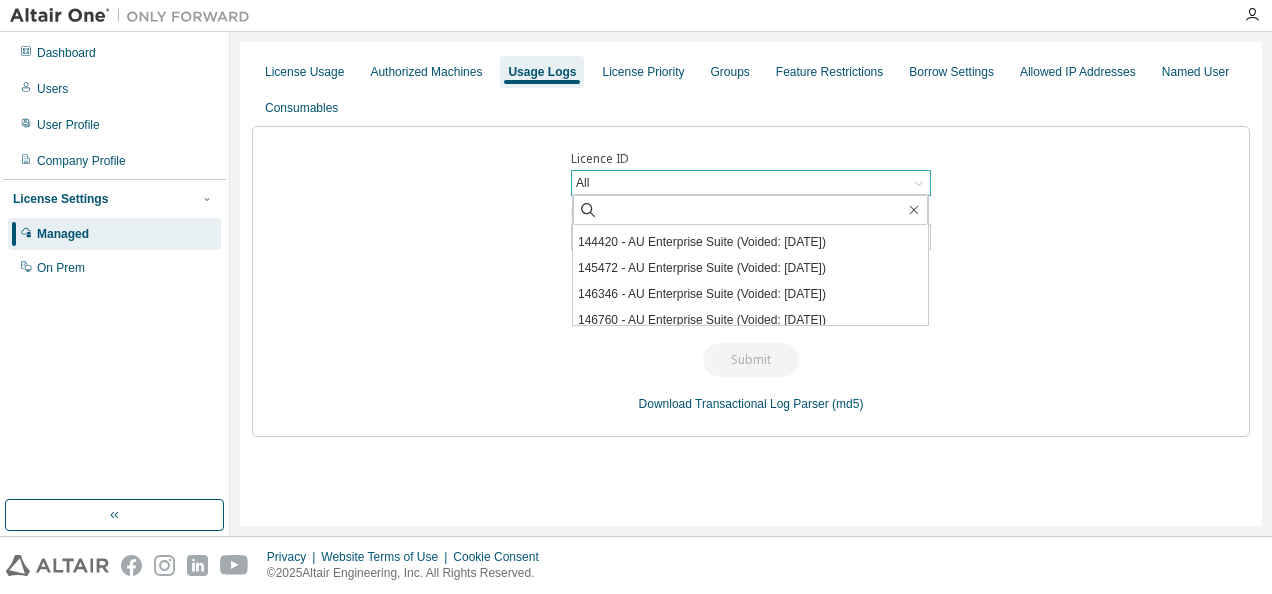 scroll, scrollTop: 134, scrollLeft: 0, axis: vertical 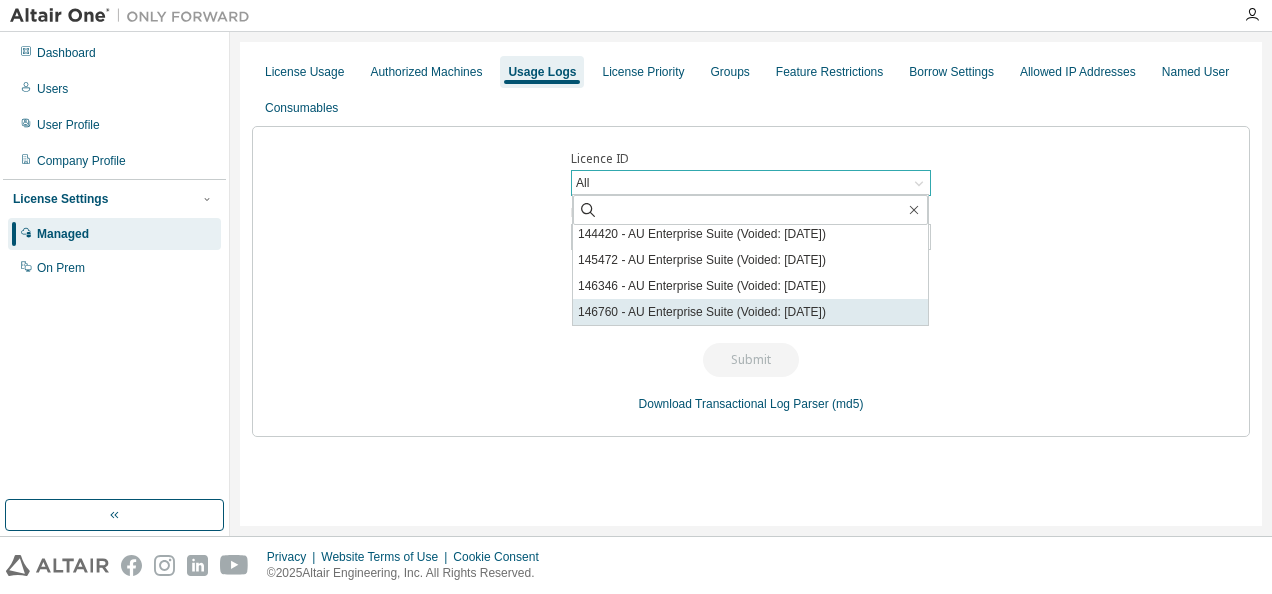 click on "146760 - AU Enterprise Suite  (Voided: [DATE])" at bounding box center (750, 312) 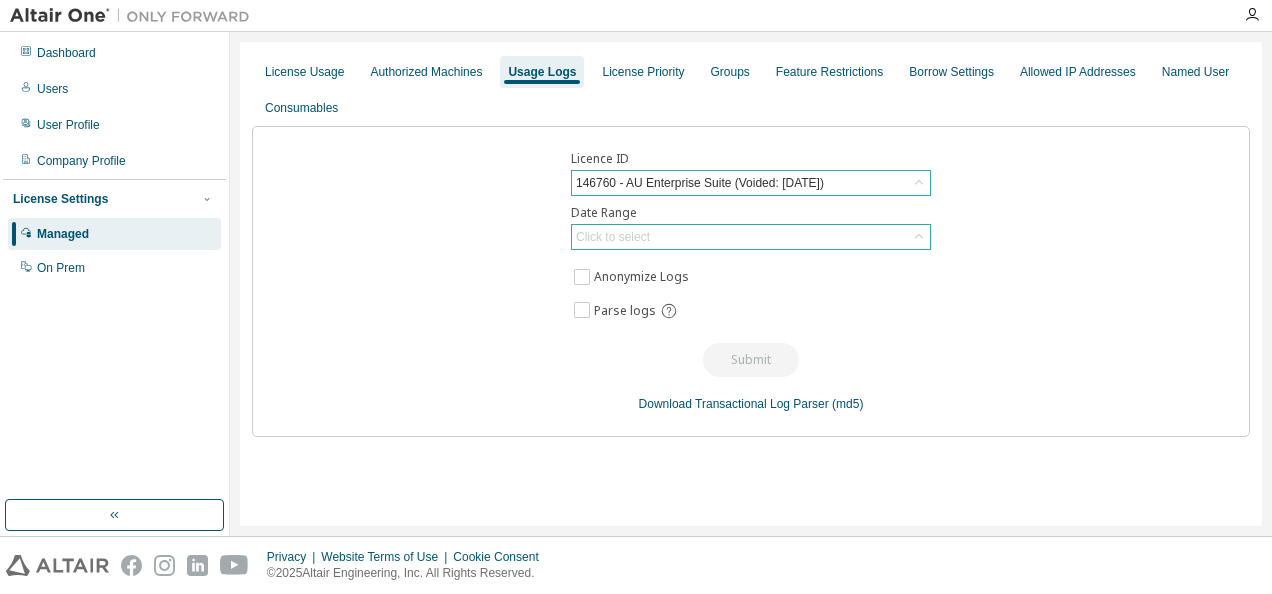 click on "Click to select" at bounding box center [751, 237] 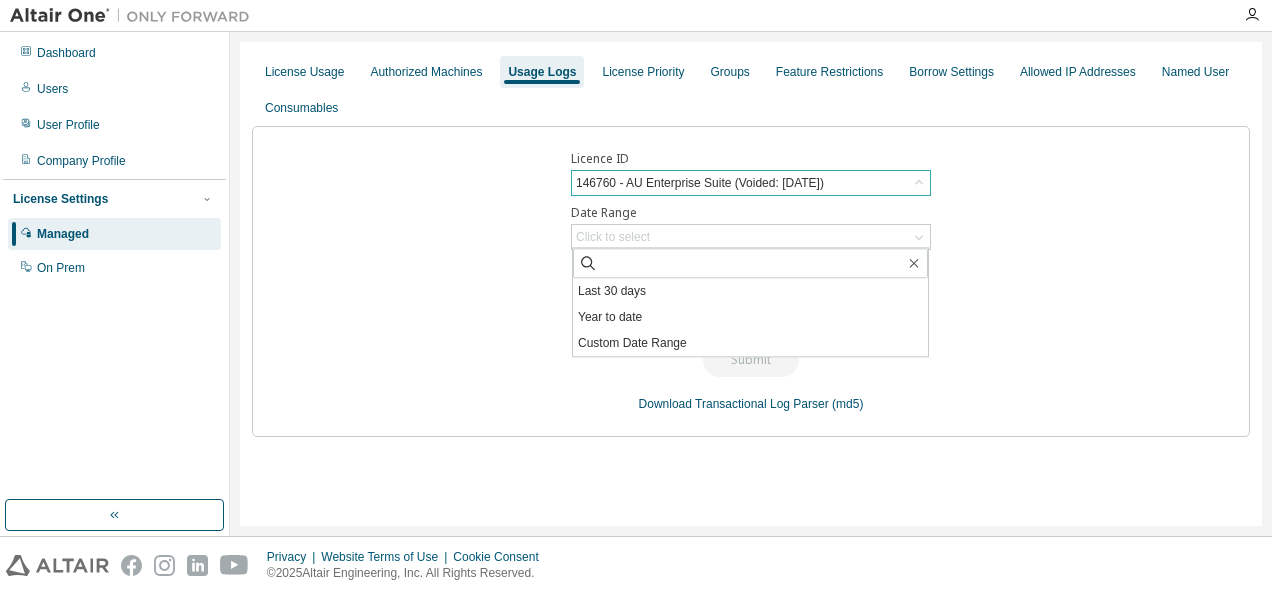 click on "Licence ID 146760 - AU Enterprise Suite  (Voided: [DATE]) Date Range Click to select Last 30 days Year to date Custom Date Range Anonymize Logs Parse logs Submit Download Transactional Log Parser   (md5)" at bounding box center (751, 281) 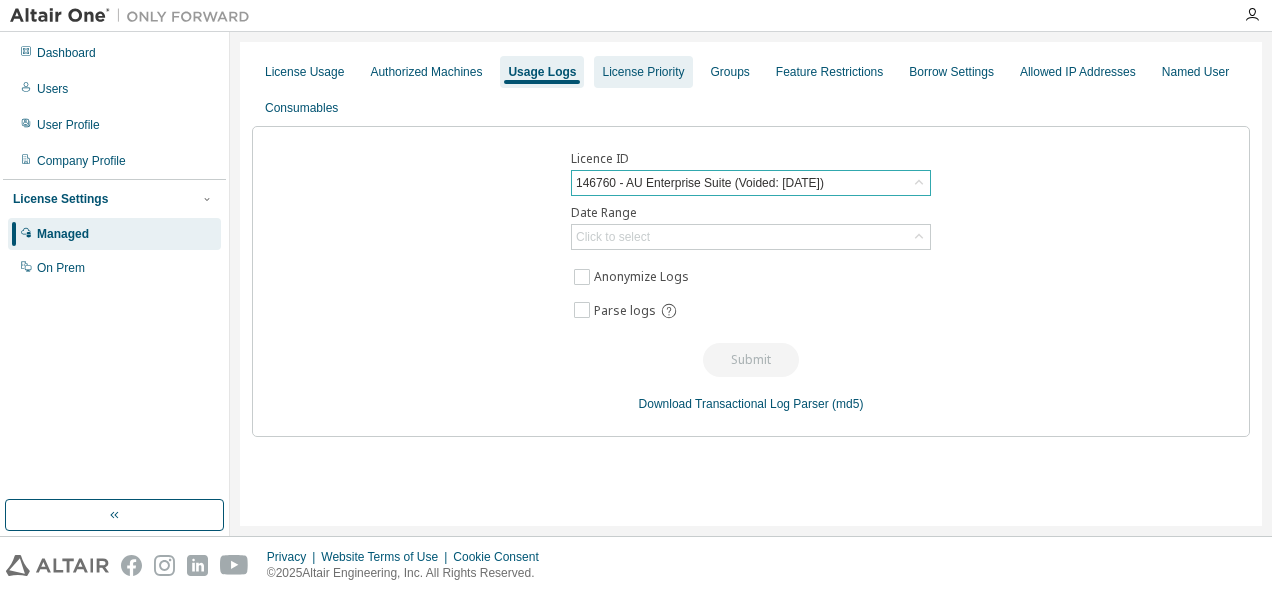 click on "License Priority" at bounding box center (643, 72) 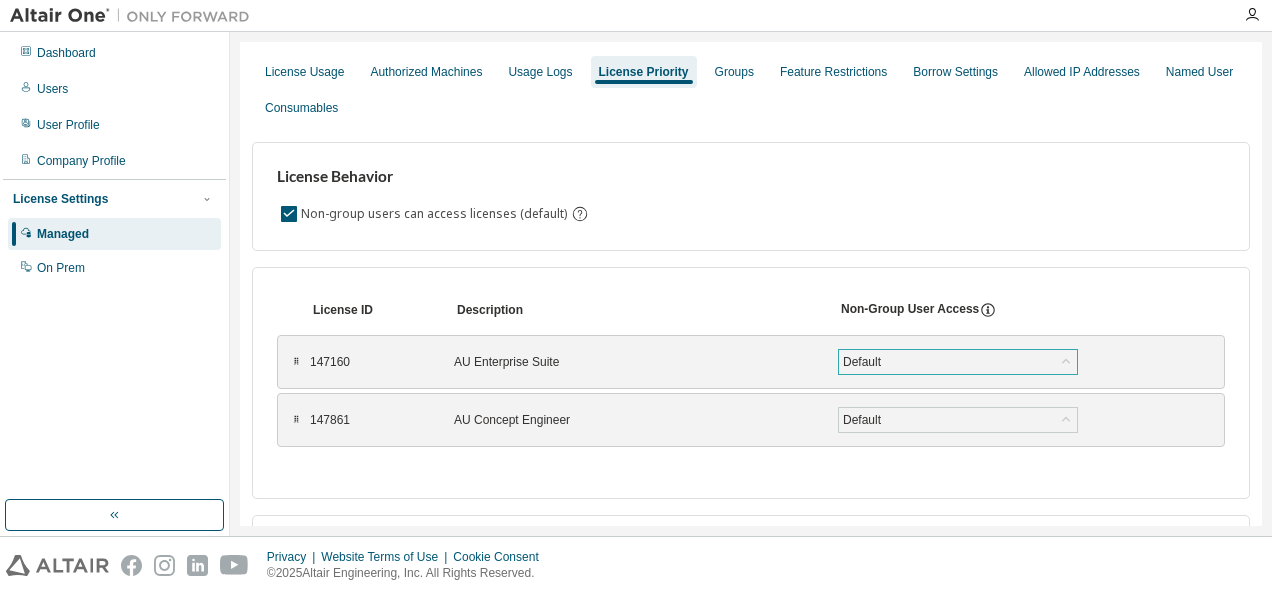 click on "Default" at bounding box center (958, 362) 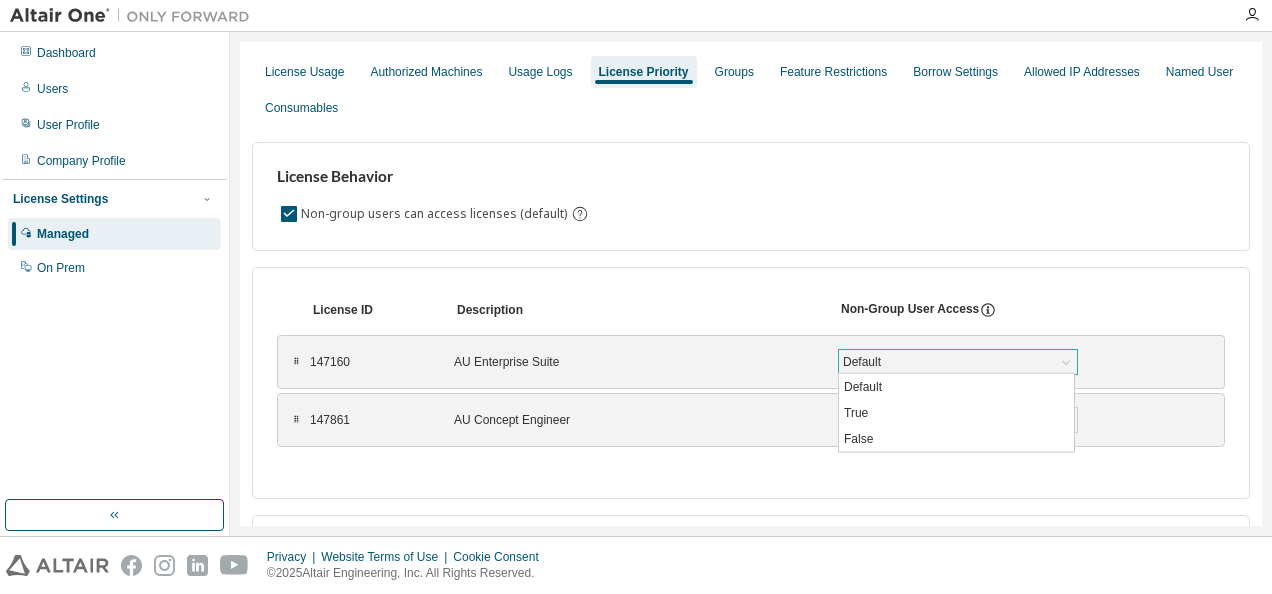 click on "Default" at bounding box center [958, 362] 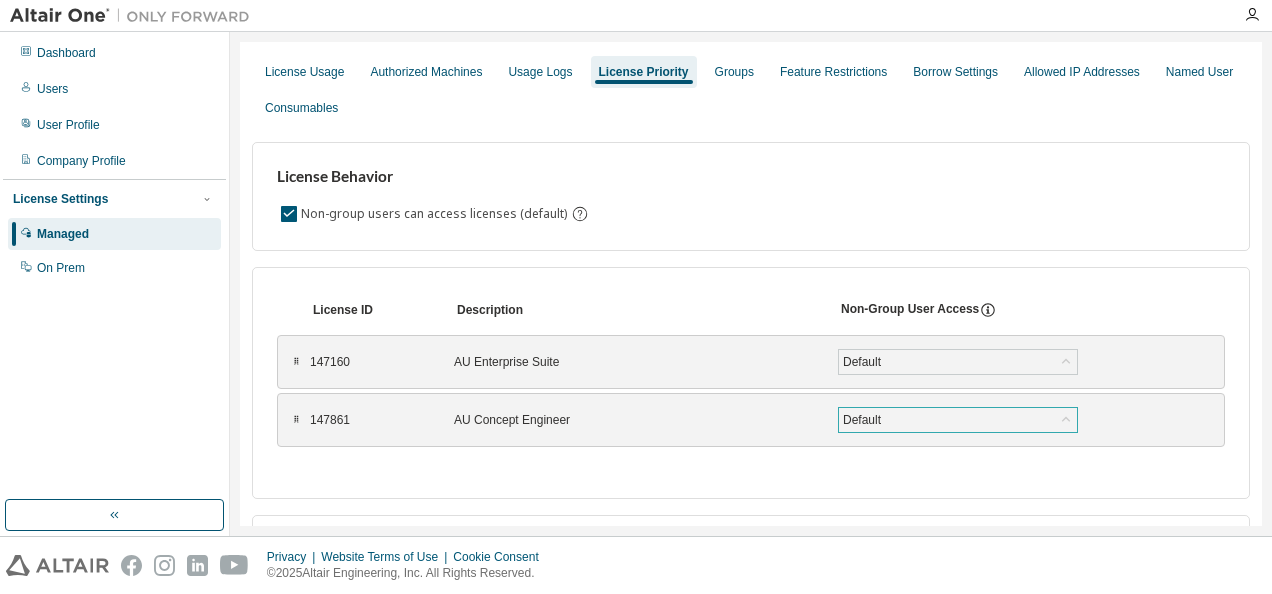 click on "Default" at bounding box center (958, 420) 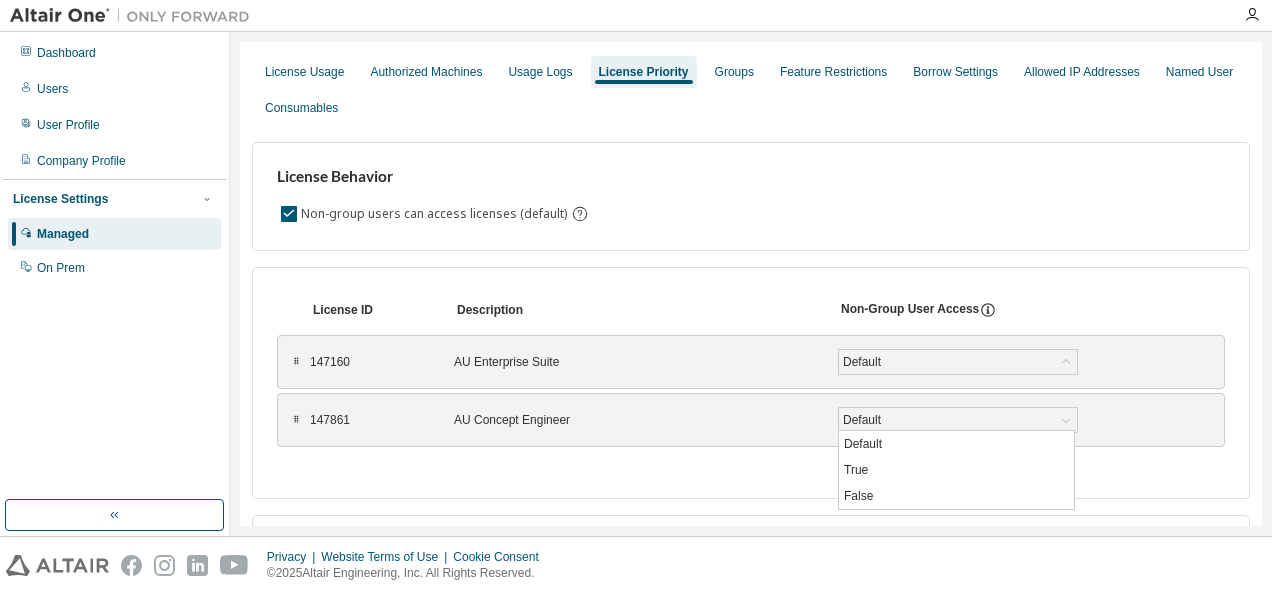 click on "License ID Description Non-Group User Access  ⠿ 147160 AU Enterprise Suite Default Save ⠿ 147861 AU Concept Engineer Default Default True False Save
To pick up a draggable item, press the space bar.
While dragging, use the arrow keys to move the item.
Press space again to drop the item in its new position, or press escape to cancel.
Updating Licenses order. Please wait..." at bounding box center [751, 383] 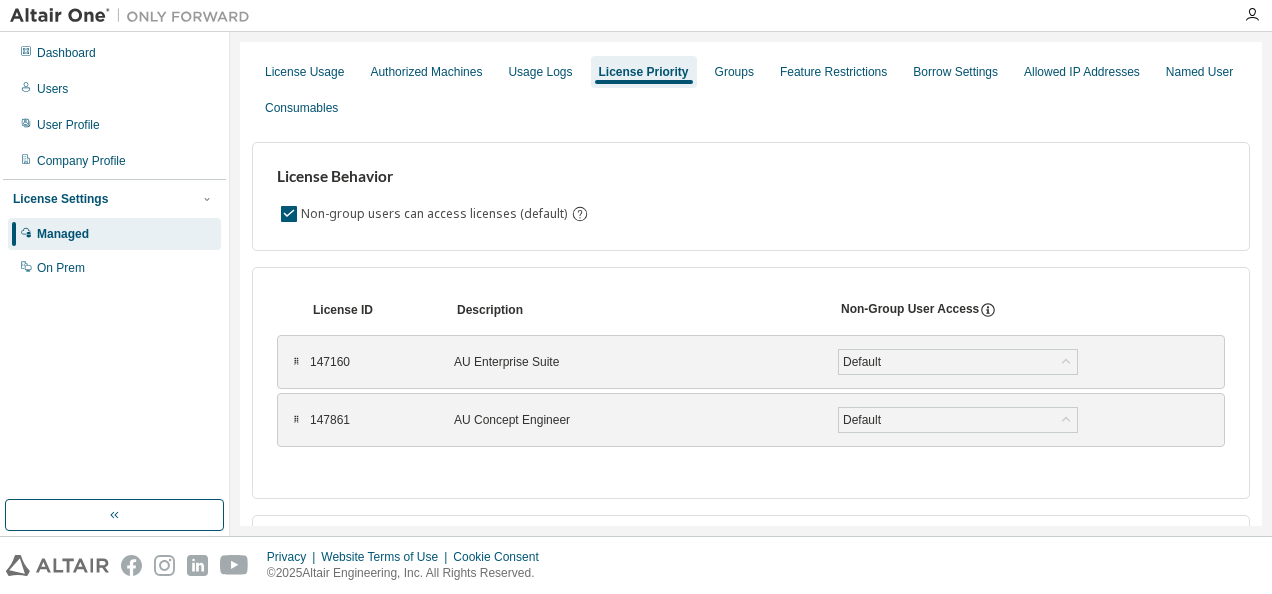 drag, startPoint x: 542, startPoint y: 465, endPoint x: 484, endPoint y: 418, distance: 74.65253 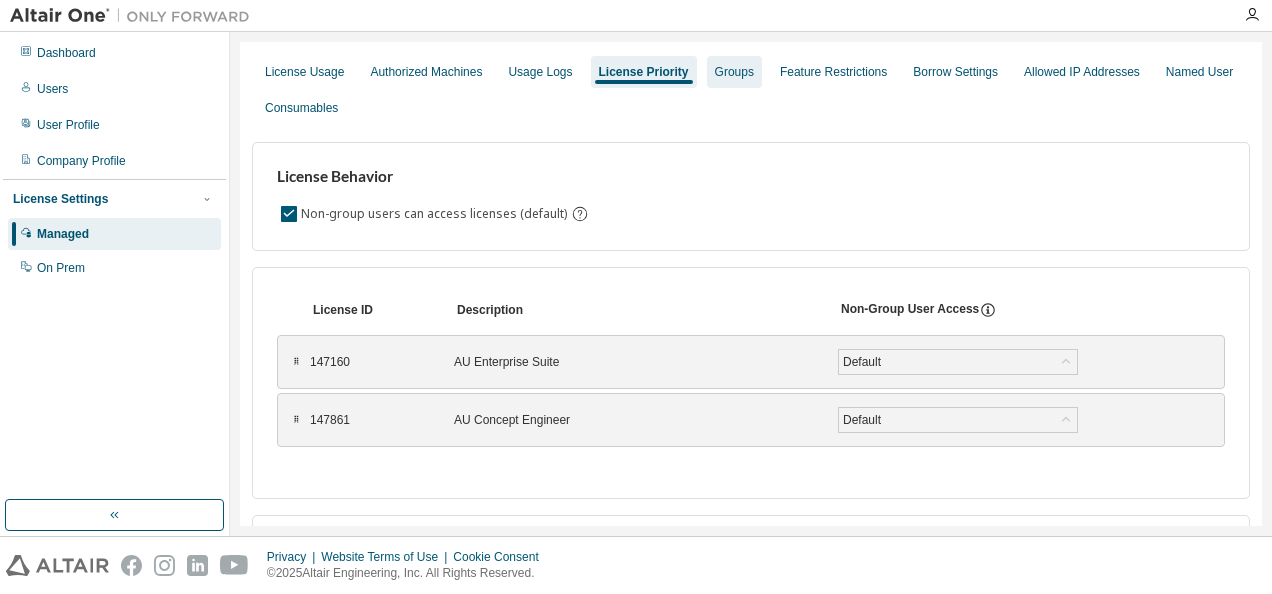click on "Groups" at bounding box center (734, 72) 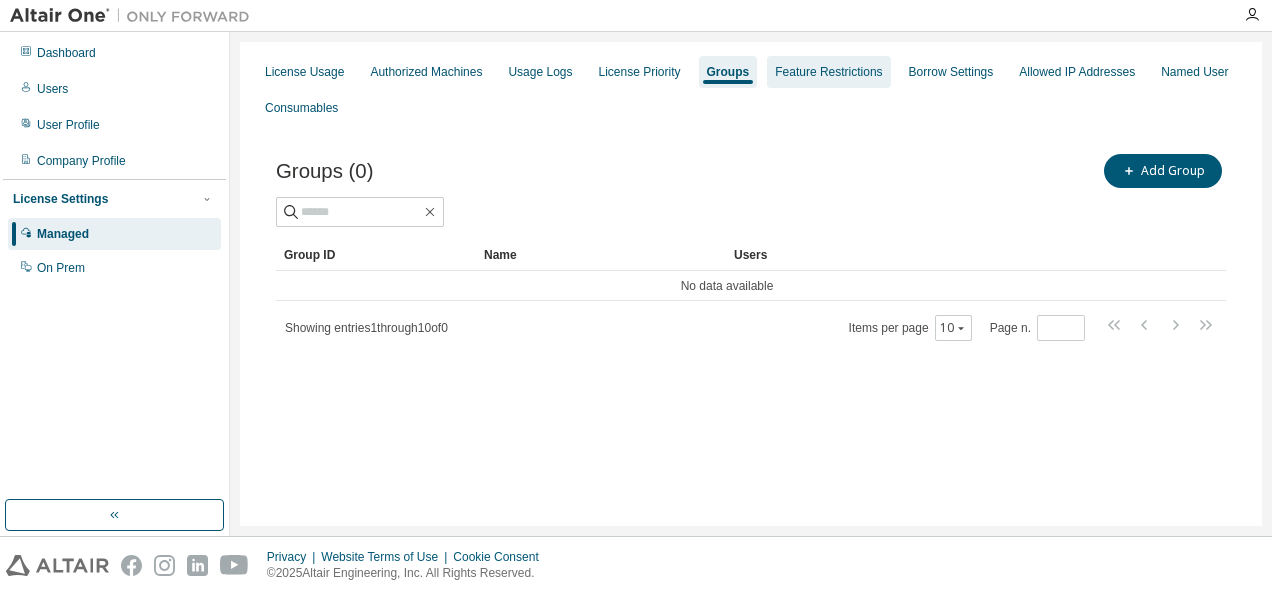 click on "Feature Restrictions" at bounding box center [828, 72] 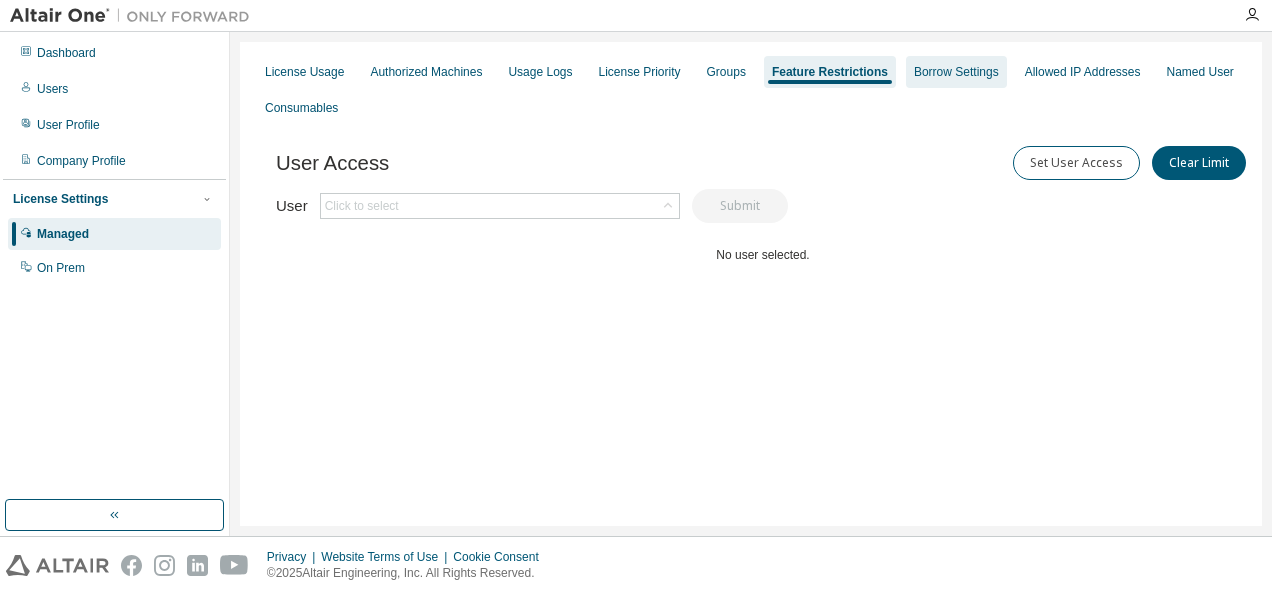 click on "Borrow Settings" at bounding box center (956, 72) 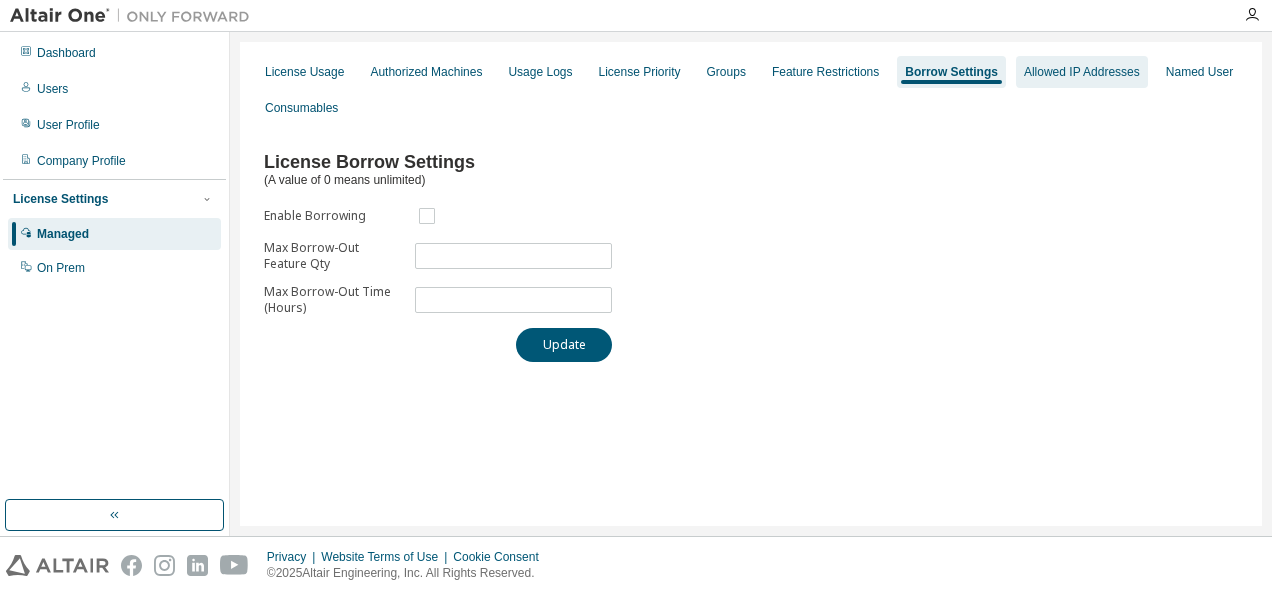 click on "Allowed IP Addresses" at bounding box center (1082, 72) 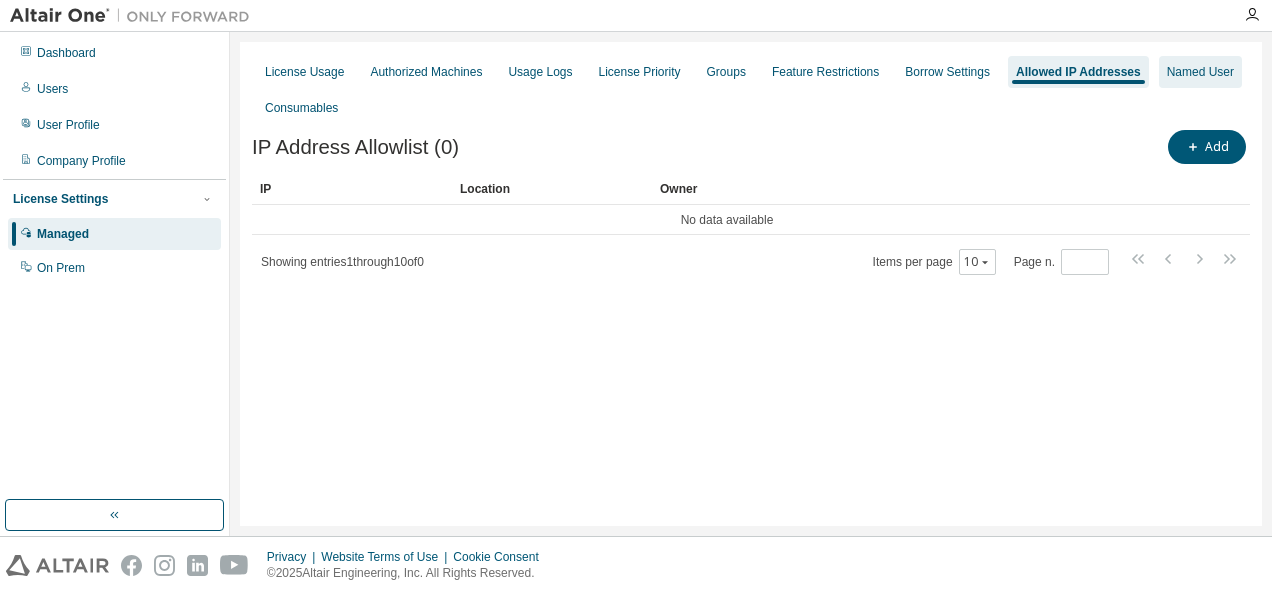 click on "Named User" at bounding box center (1200, 72) 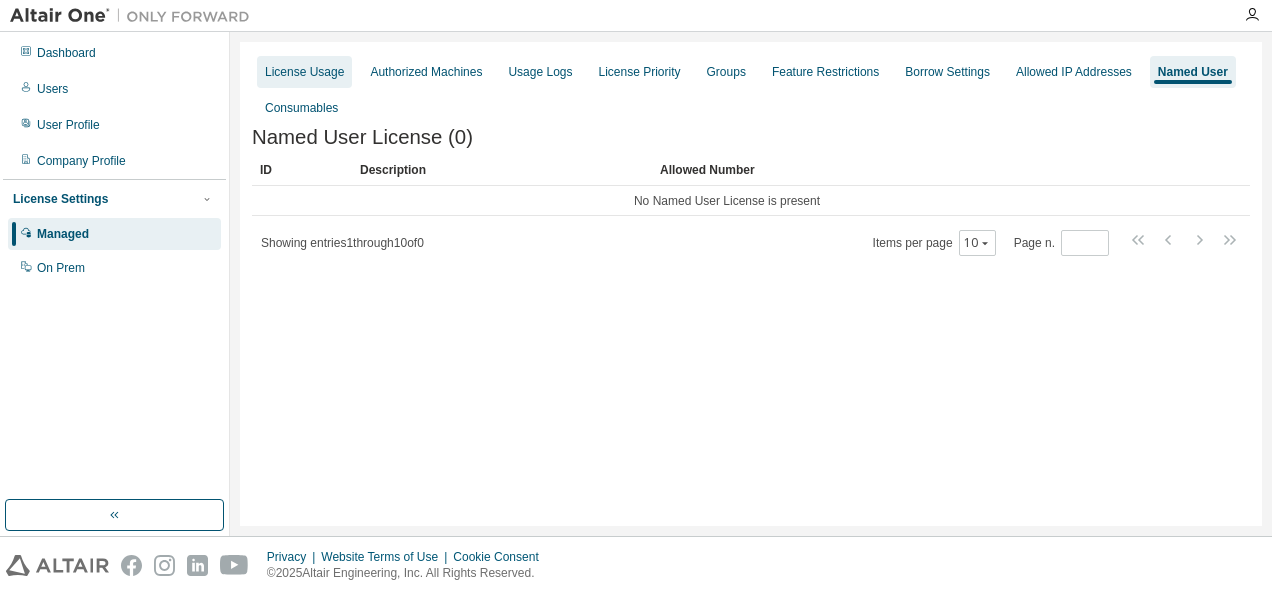 click on "License Usage" at bounding box center [304, 72] 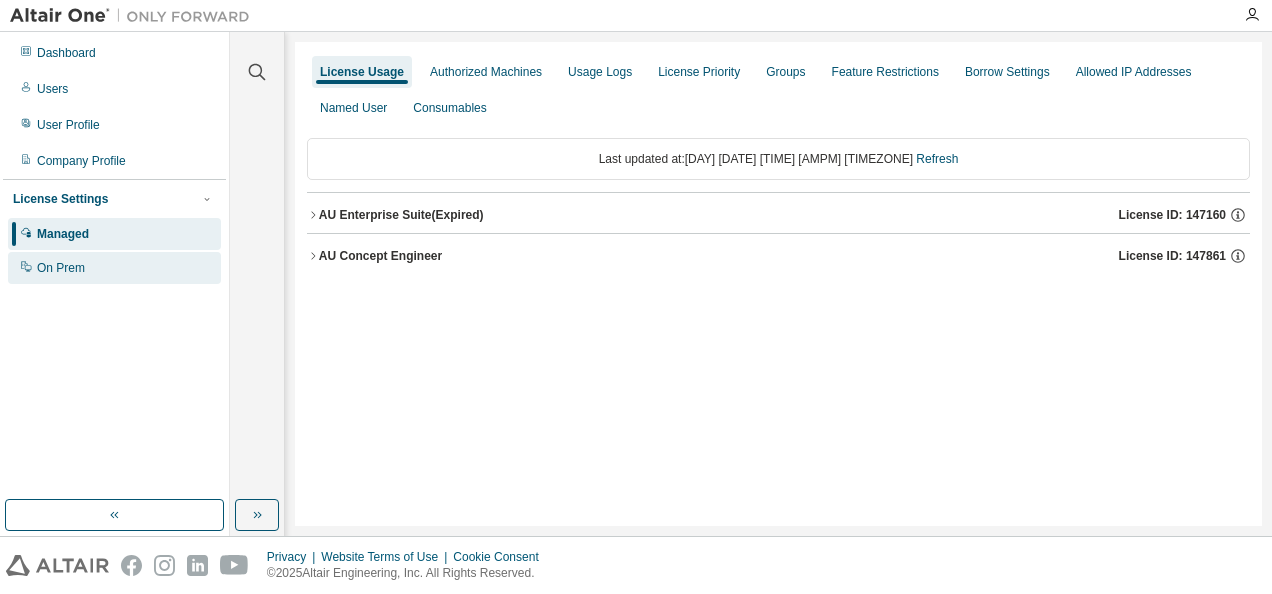 click on "On Prem" at bounding box center [61, 268] 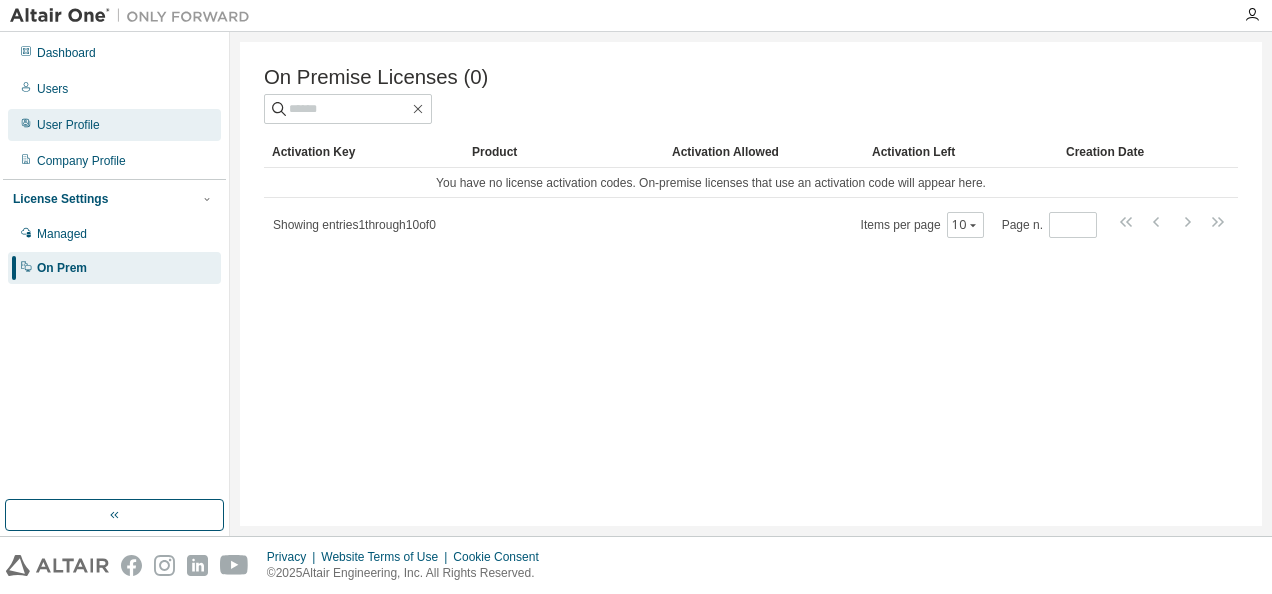 click on "User Profile" at bounding box center (68, 125) 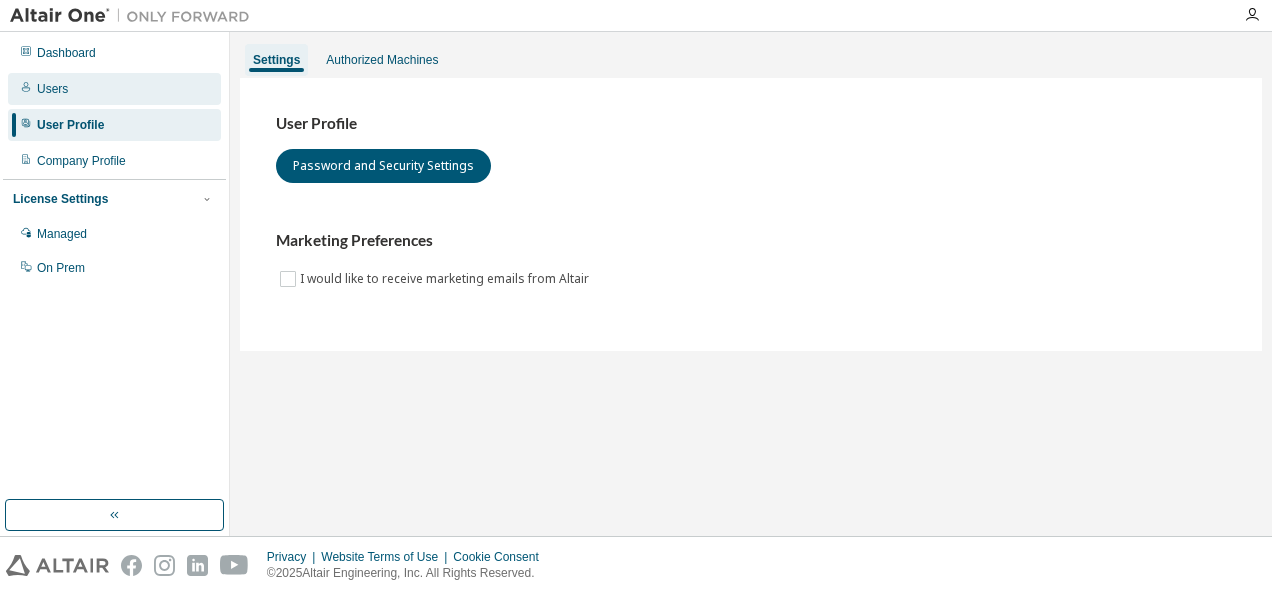 click on "Users" at bounding box center [52, 89] 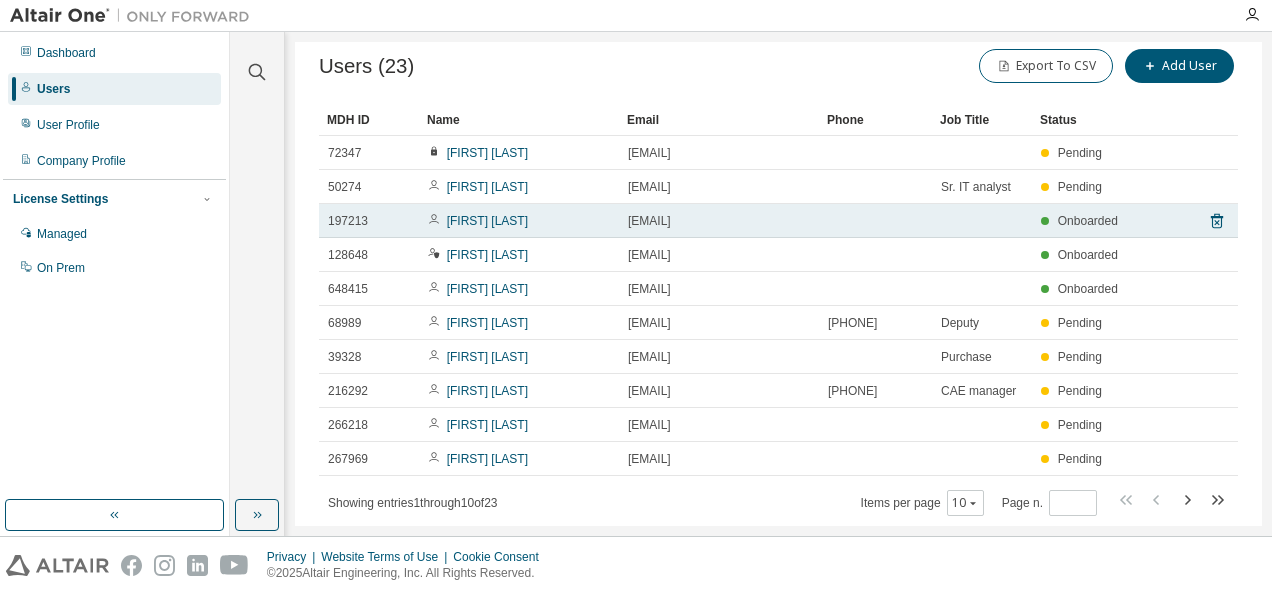 scroll, scrollTop: 0, scrollLeft: 0, axis: both 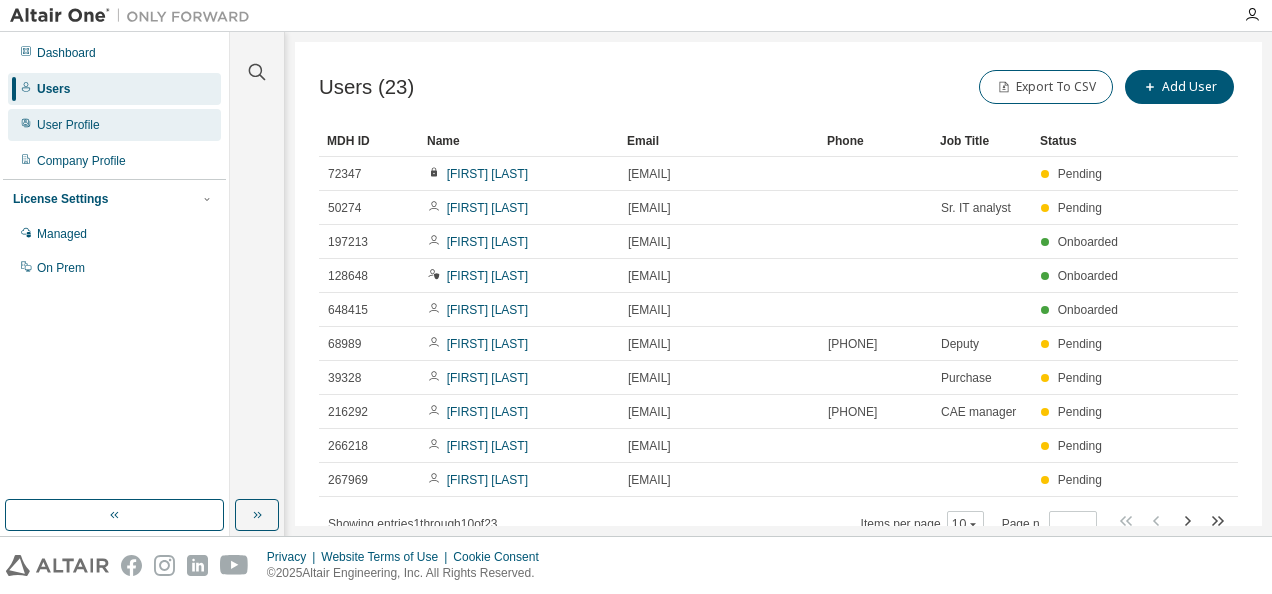 click on "User Profile" at bounding box center [68, 125] 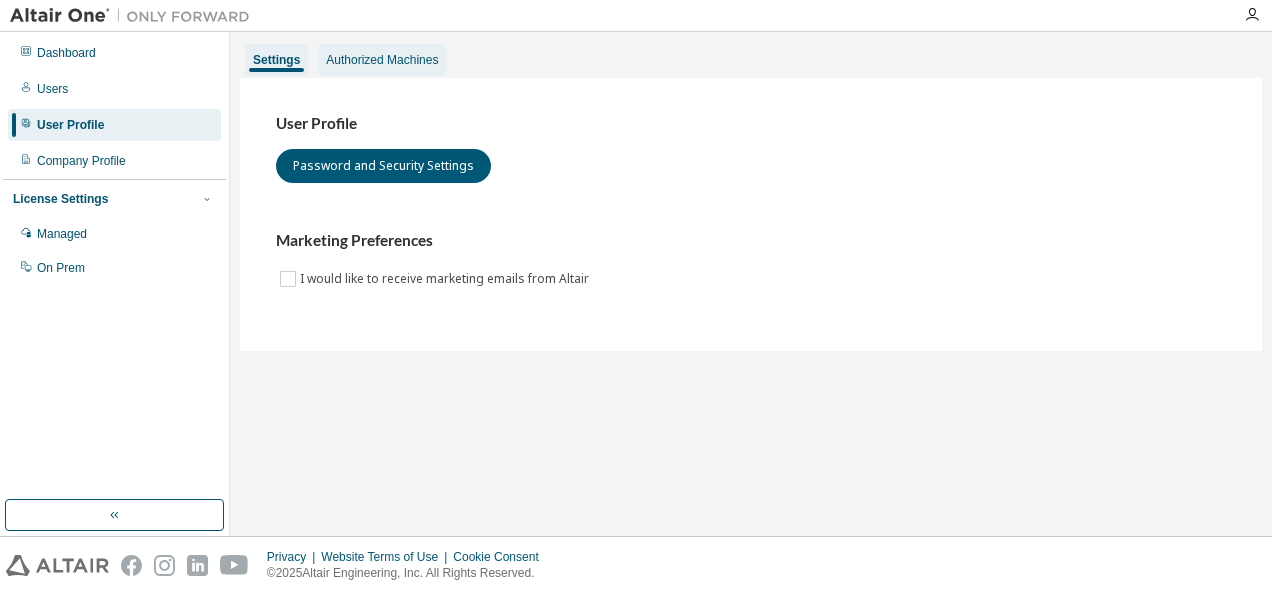 click on "Authorized Machines" at bounding box center [382, 60] 